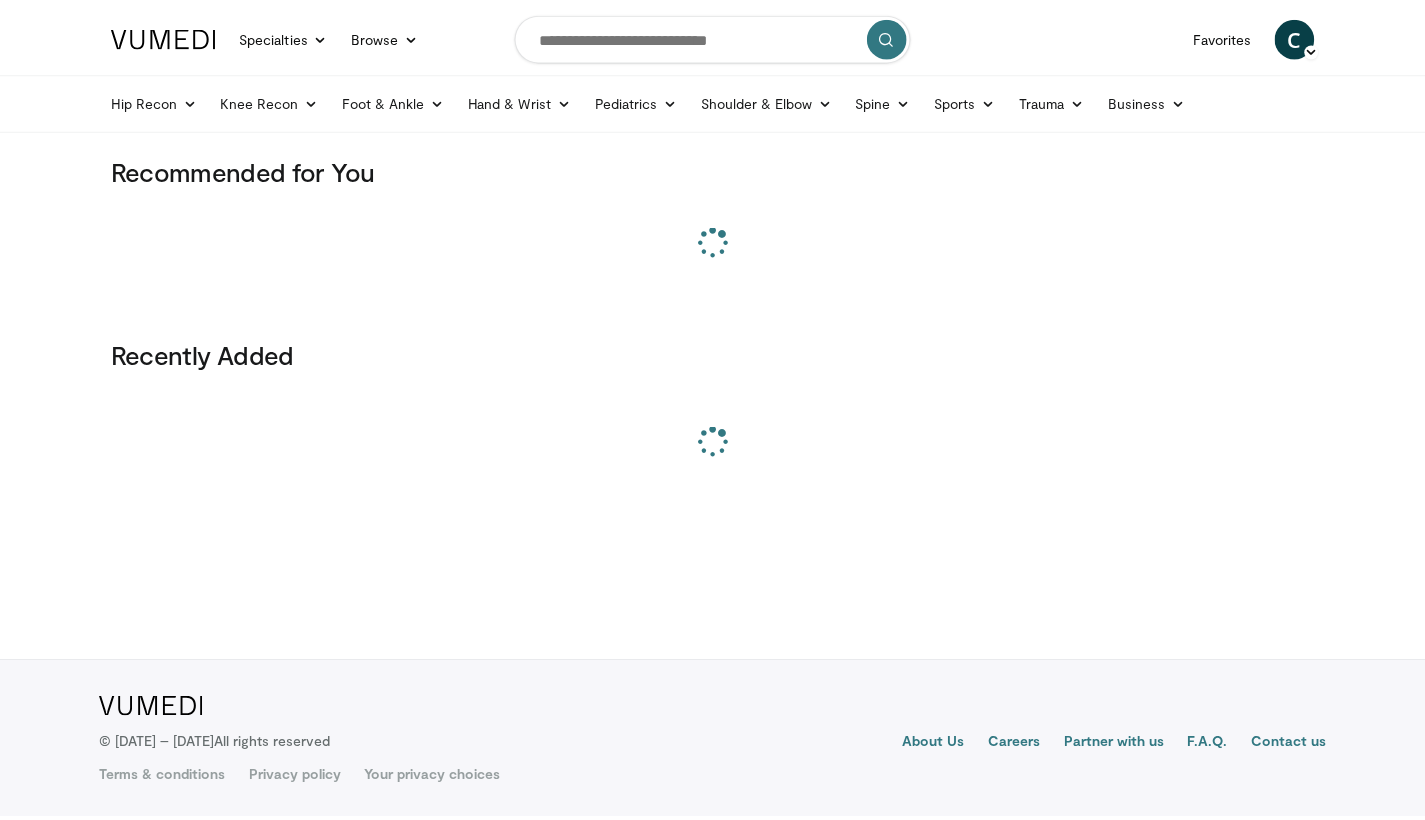scroll, scrollTop: 0, scrollLeft: 0, axis: both 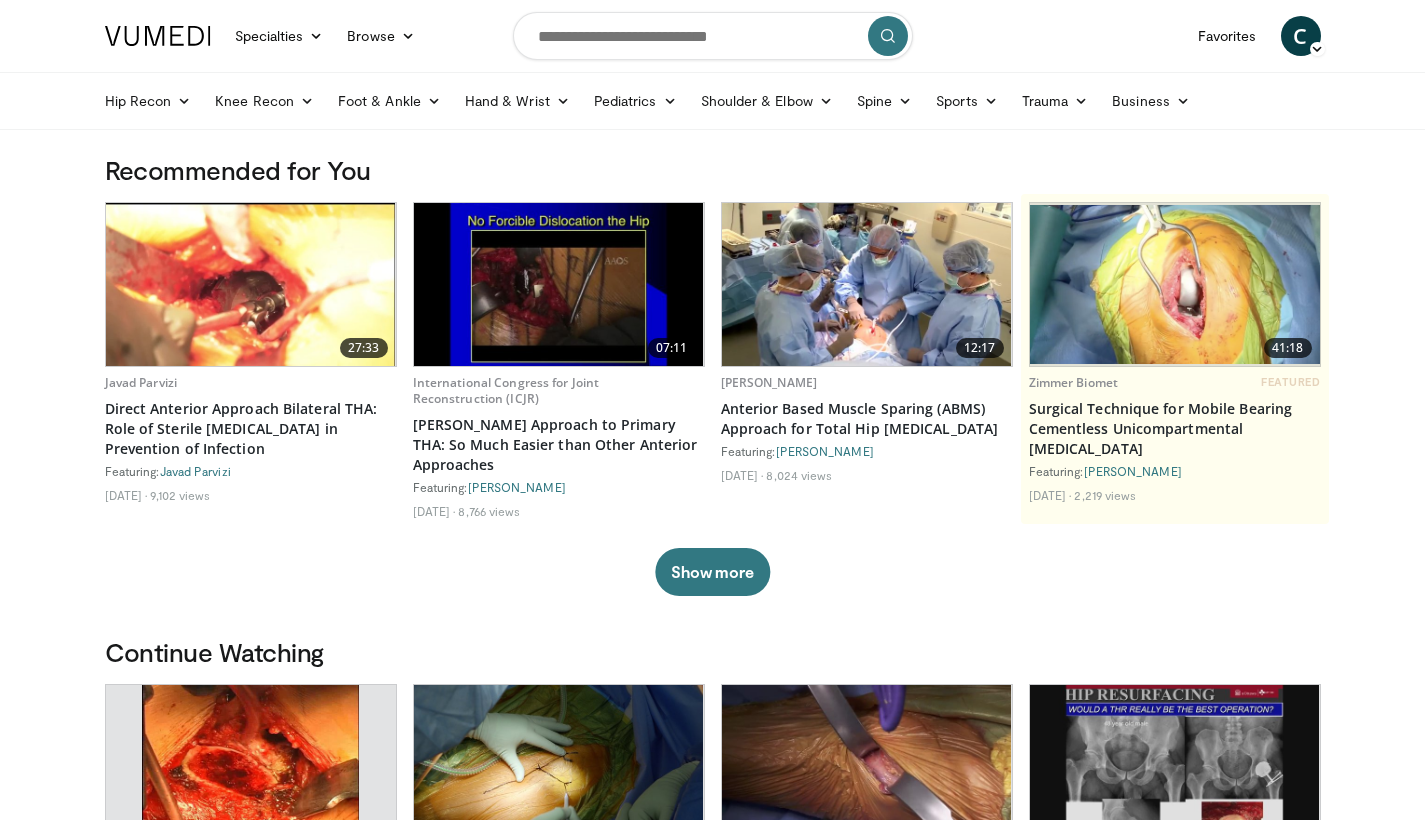 click at bounding box center (713, 36) 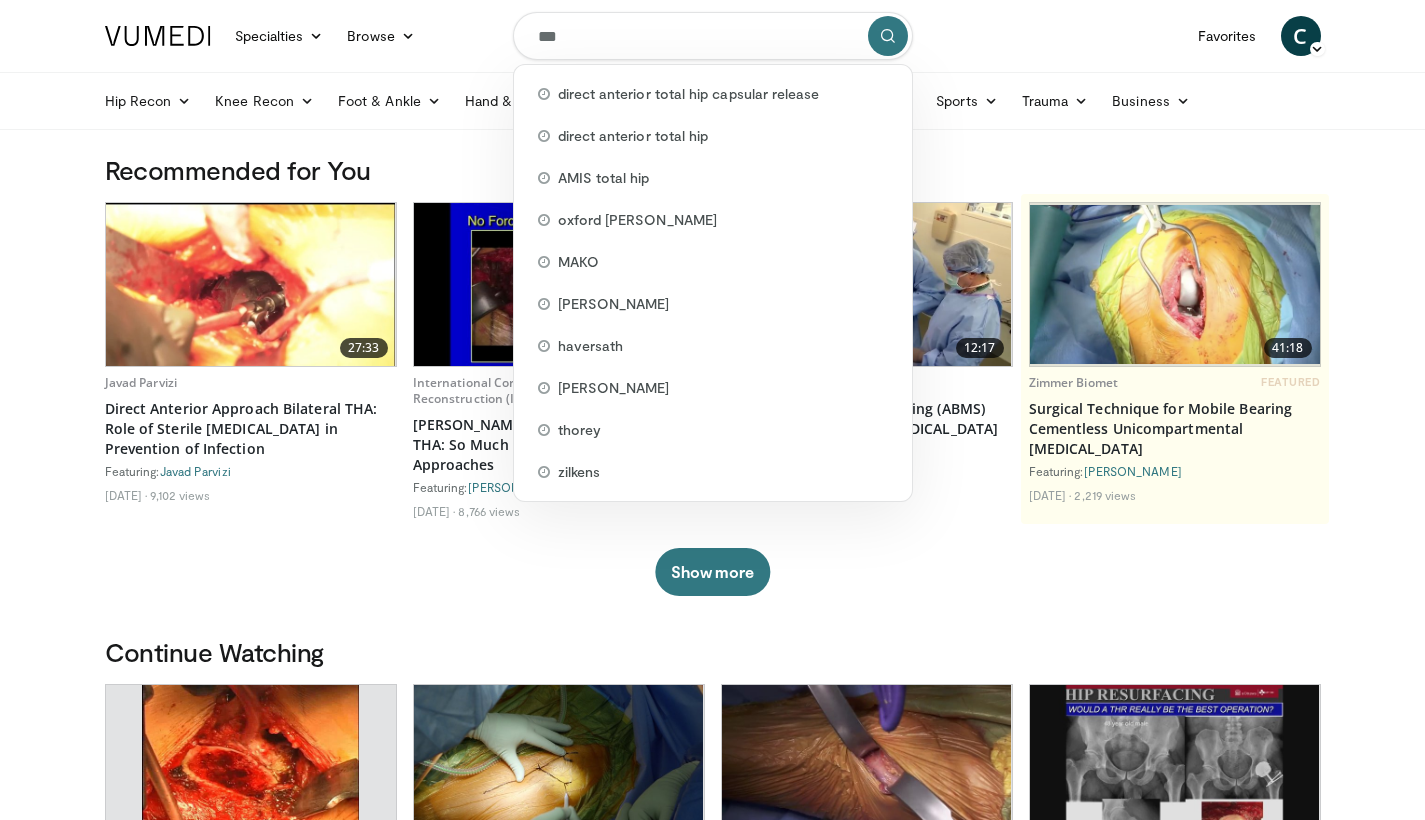 type on "****" 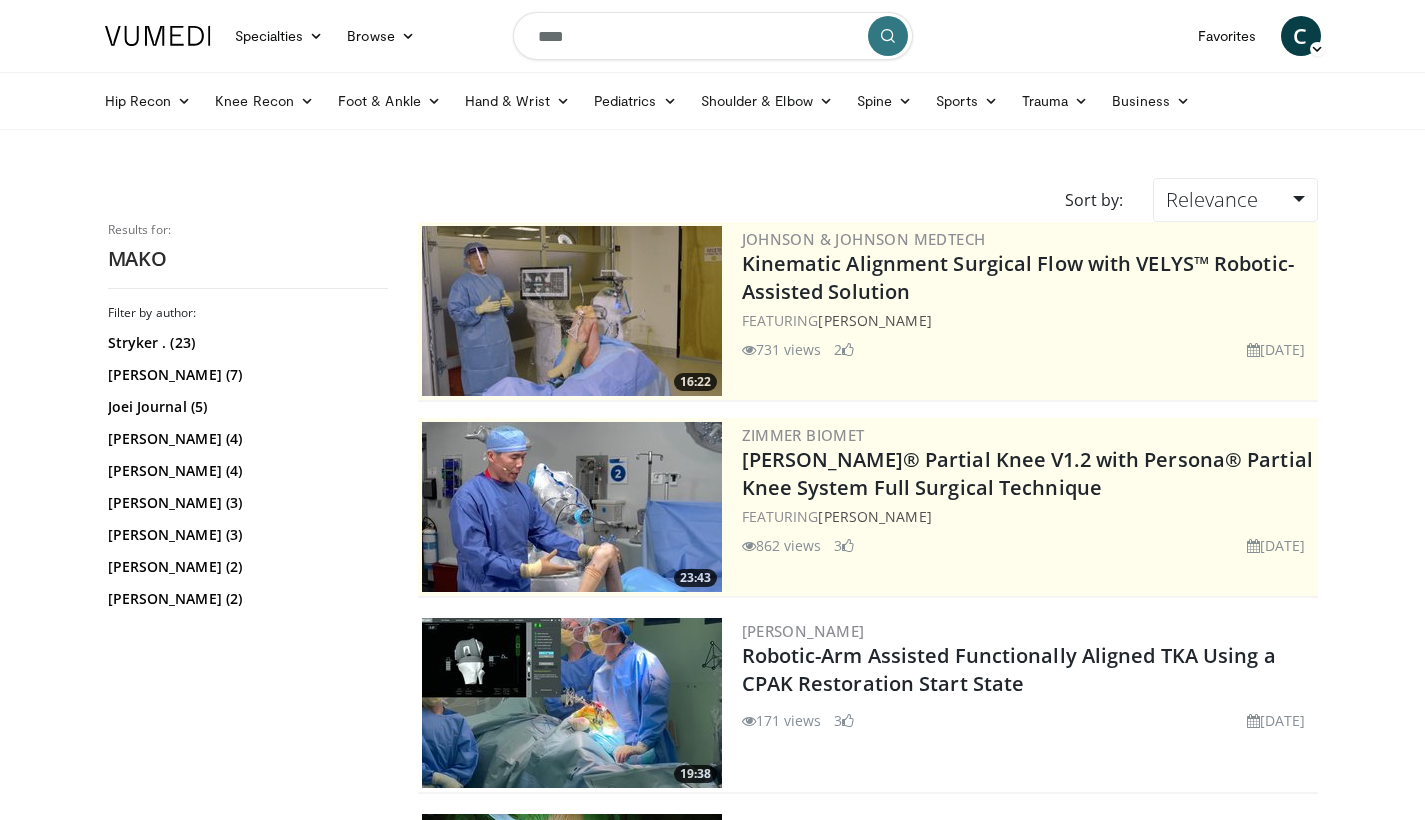 scroll, scrollTop: 0, scrollLeft: 0, axis: both 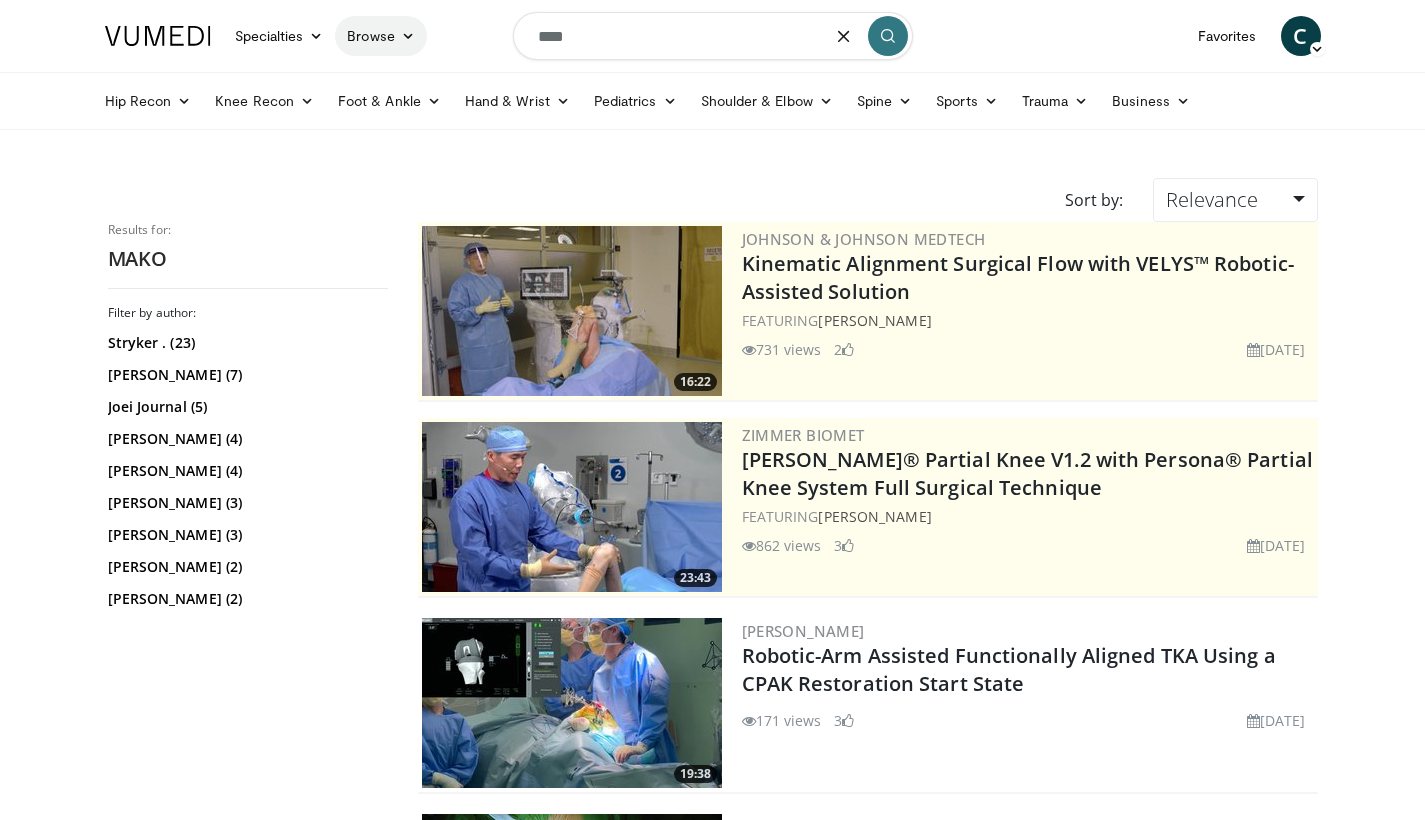 drag, startPoint x: 612, startPoint y: 37, endPoint x: 415, endPoint y: 26, distance: 197.30687 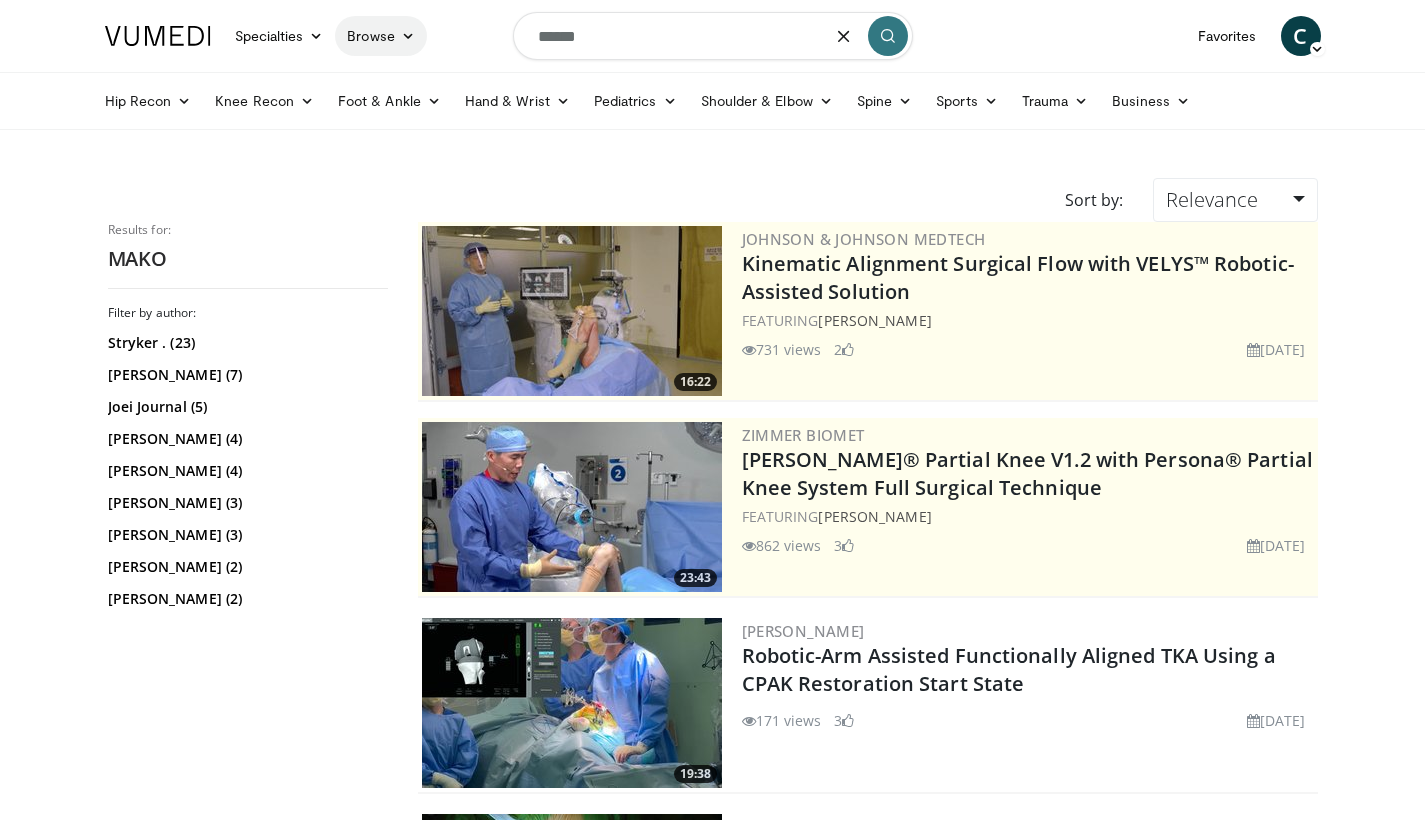 type on "*******" 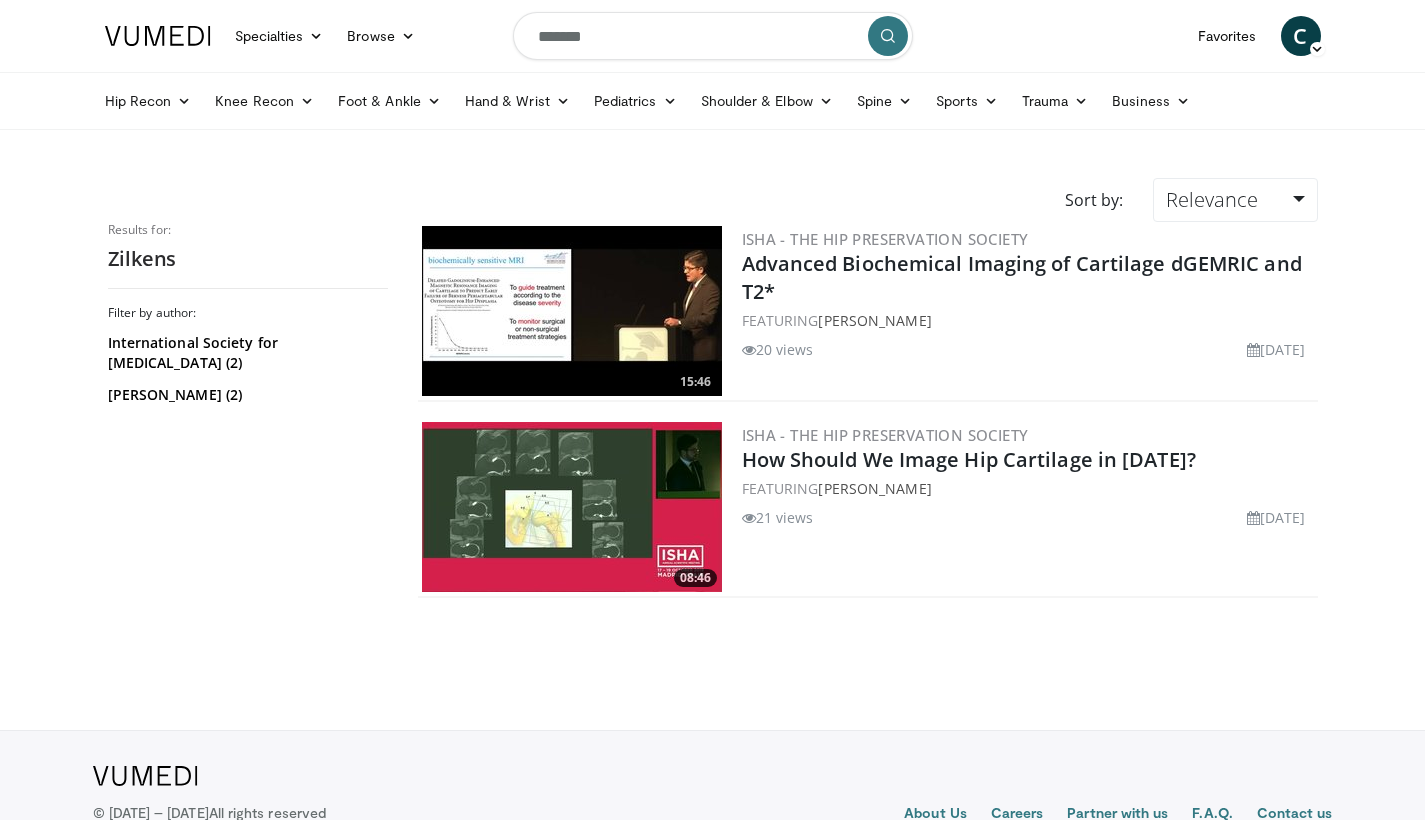 scroll, scrollTop: 0, scrollLeft: 0, axis: both 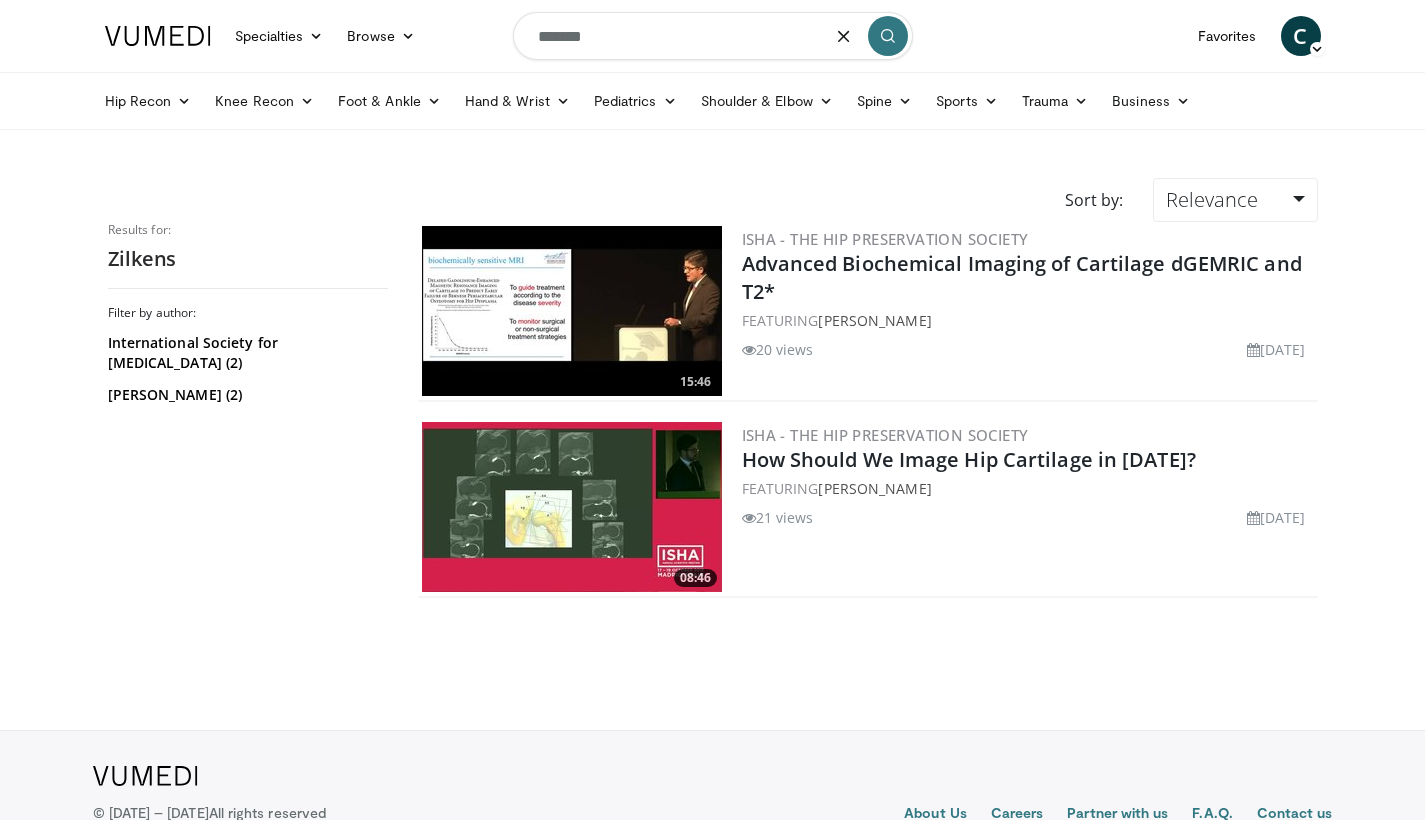 drag, startPoint x: 620, startPoint y: 49, endPoint x: 474, endPoint y: 46, distance: 146.03082 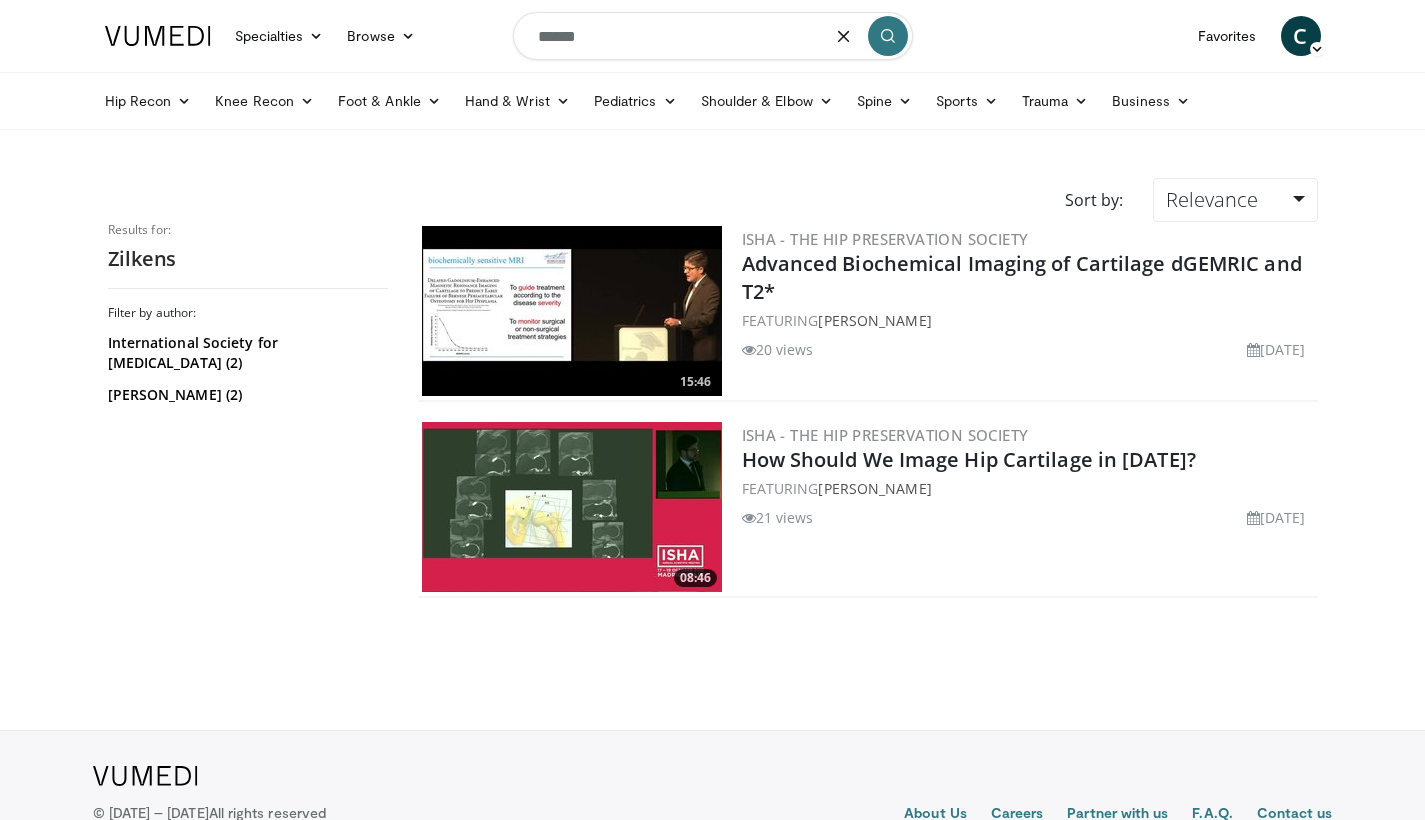 type on "*******" 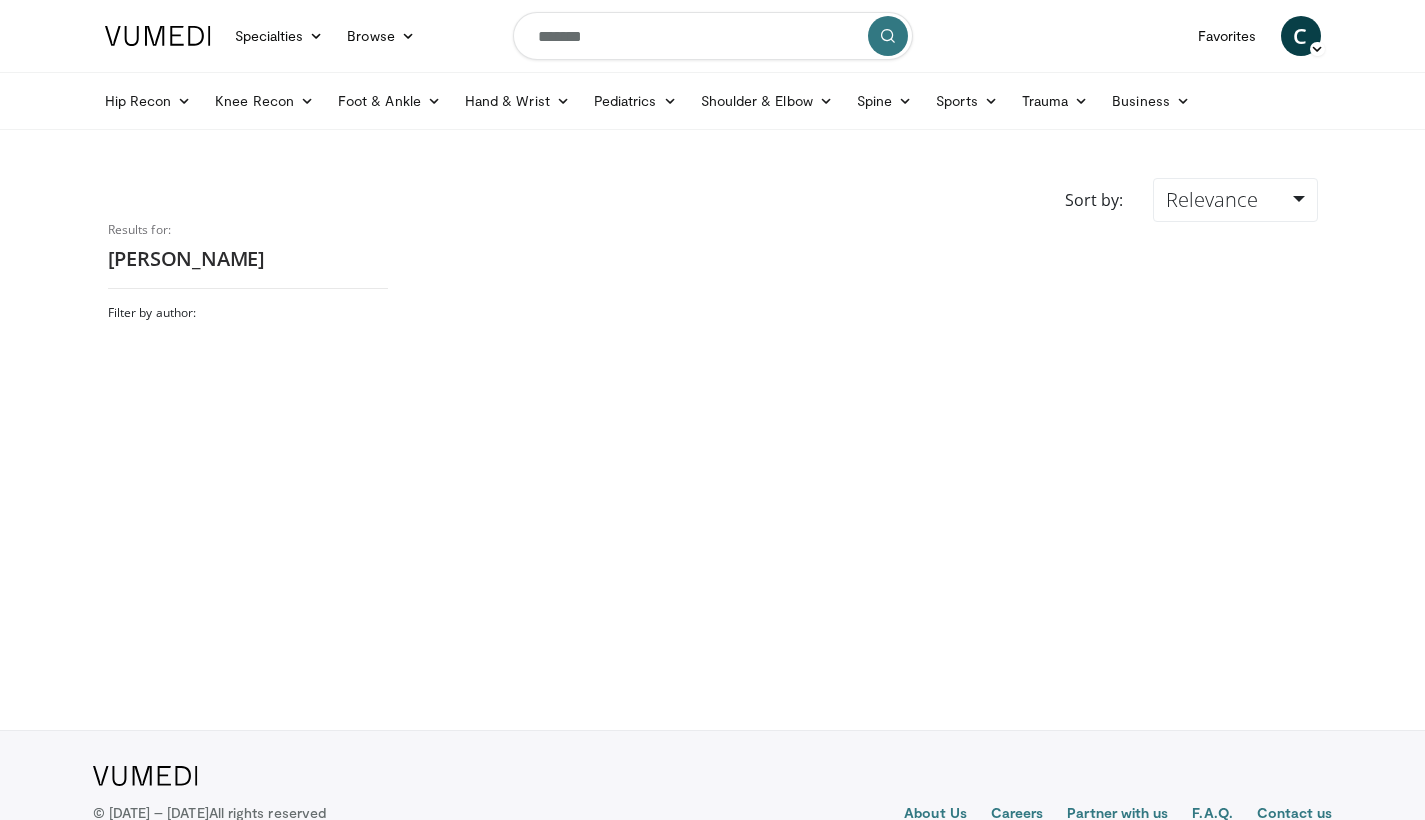 scroll, scrollTop: 0, scrollLeft: 0, axis: both 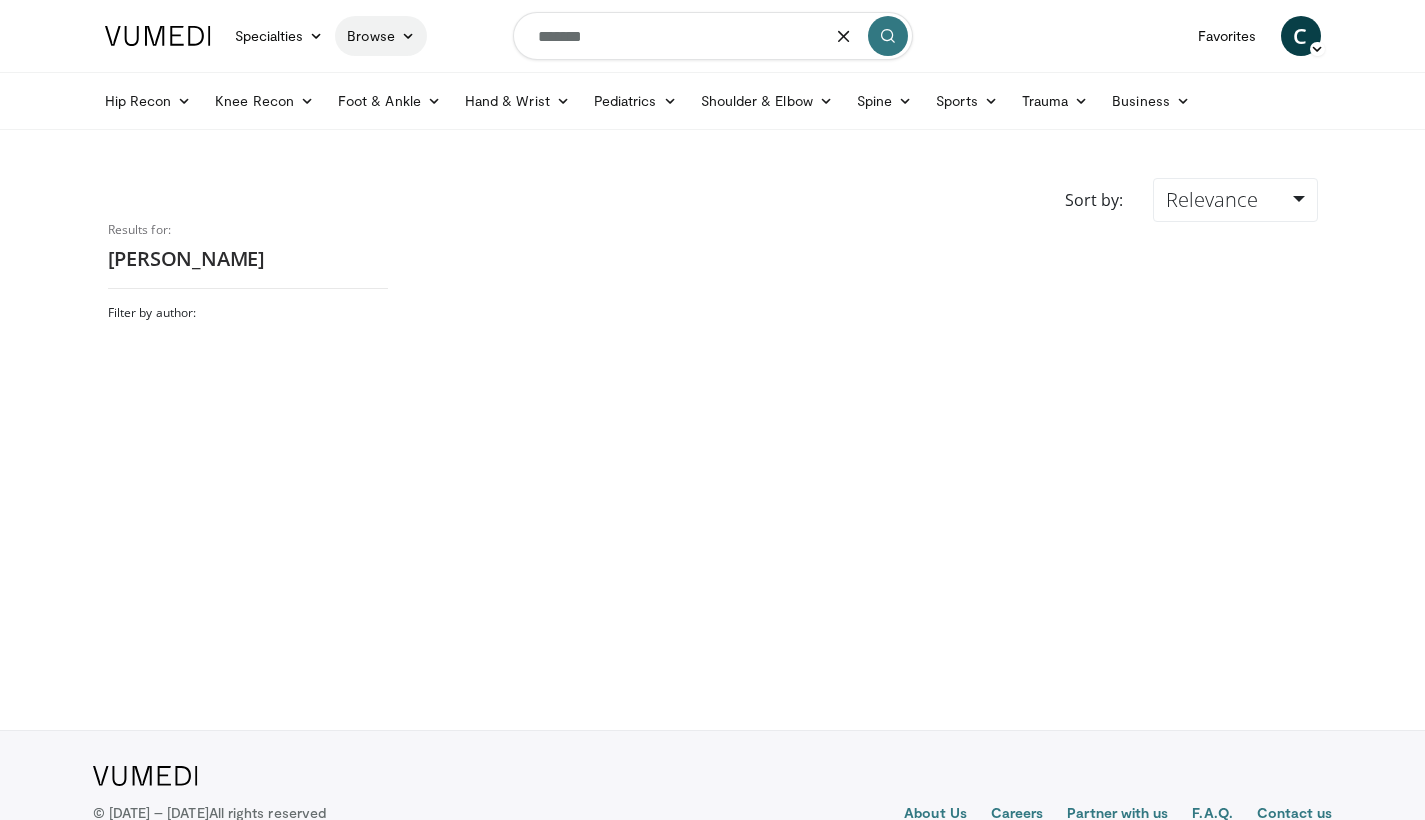 drag, startPoint x: 611, startPoint y: 36, endPoint x: 416, endPoint y: 25, distance: 195.31001 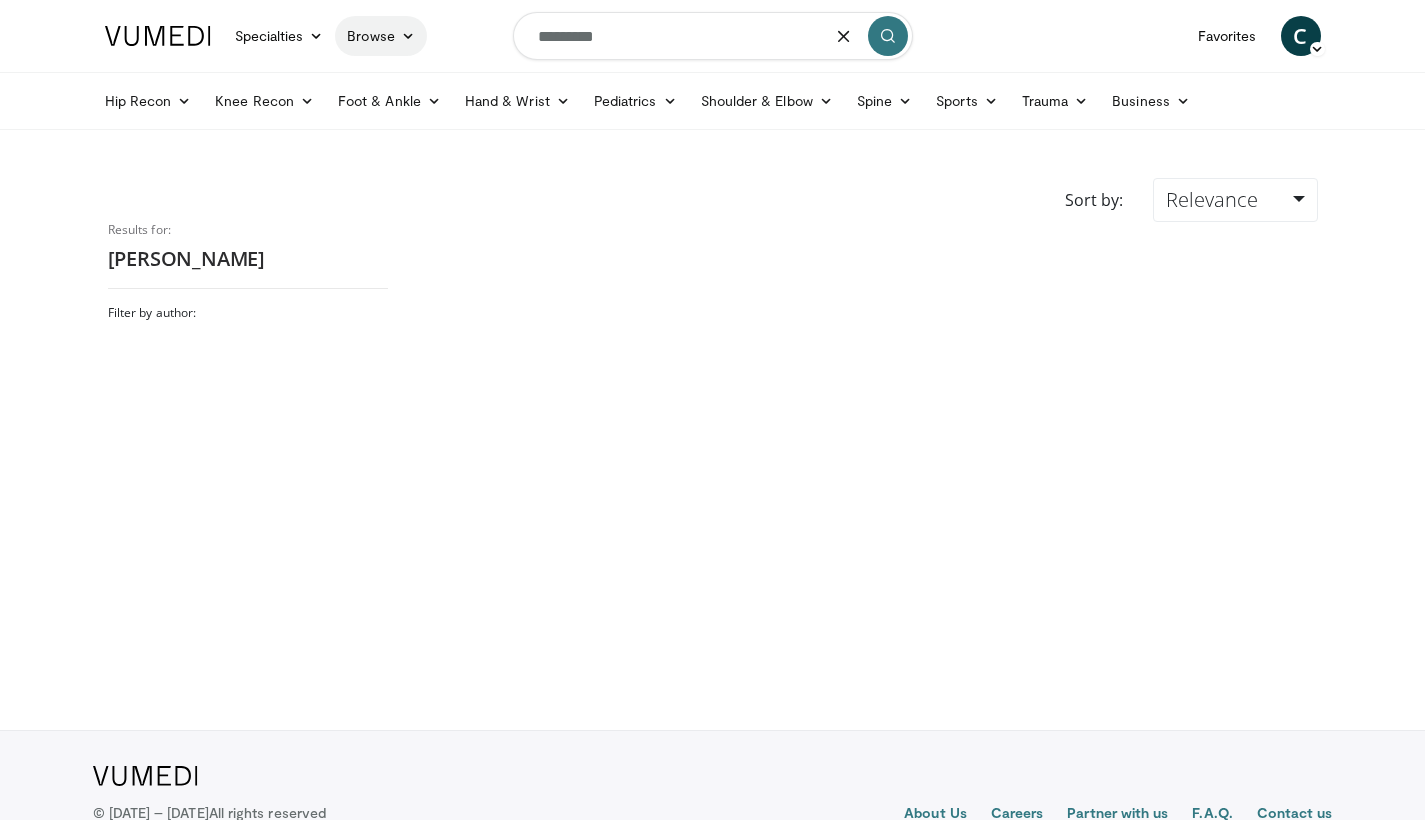 type on "**********" 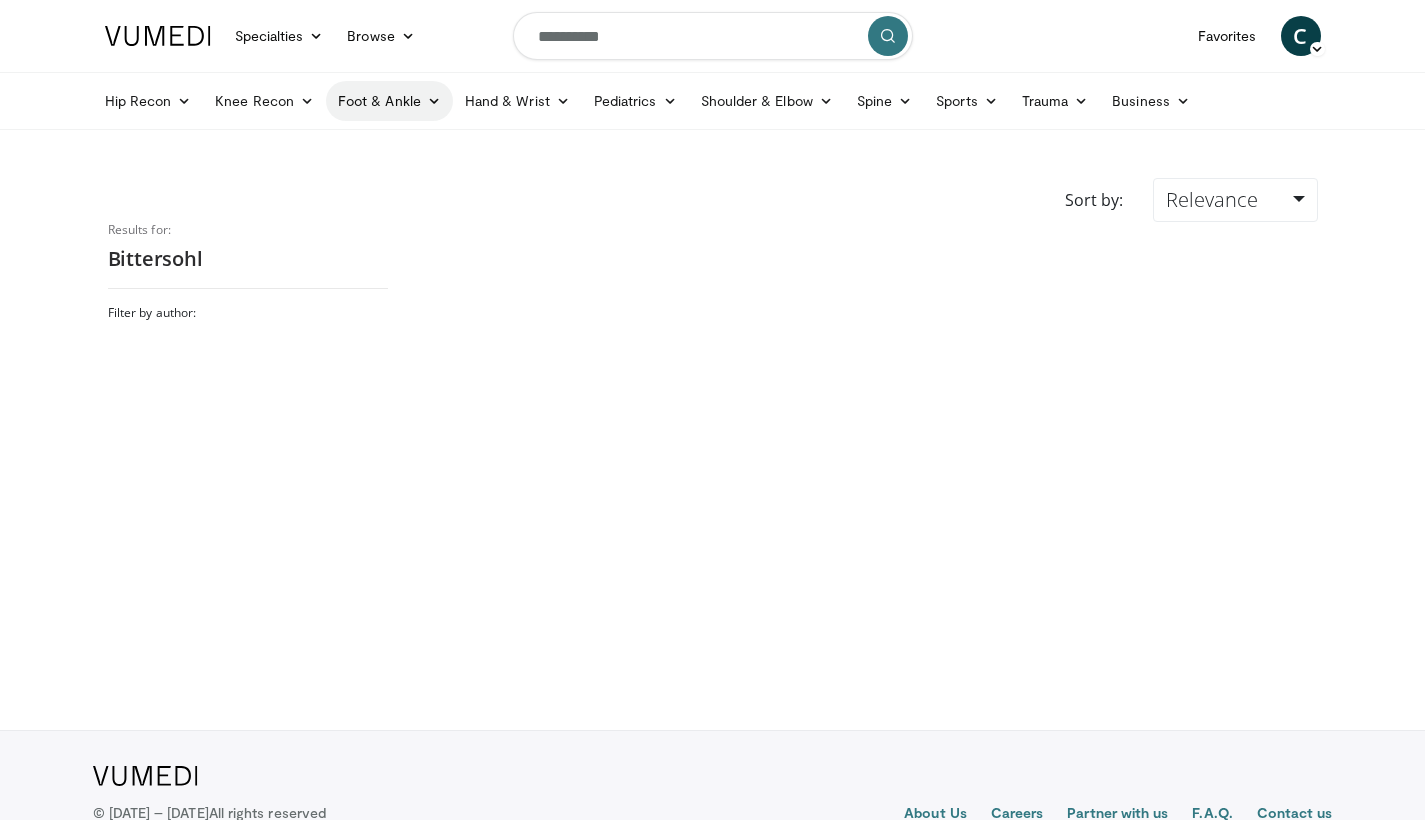 scroll, scrollTop: 0, scrollLeft: 0, axis: both 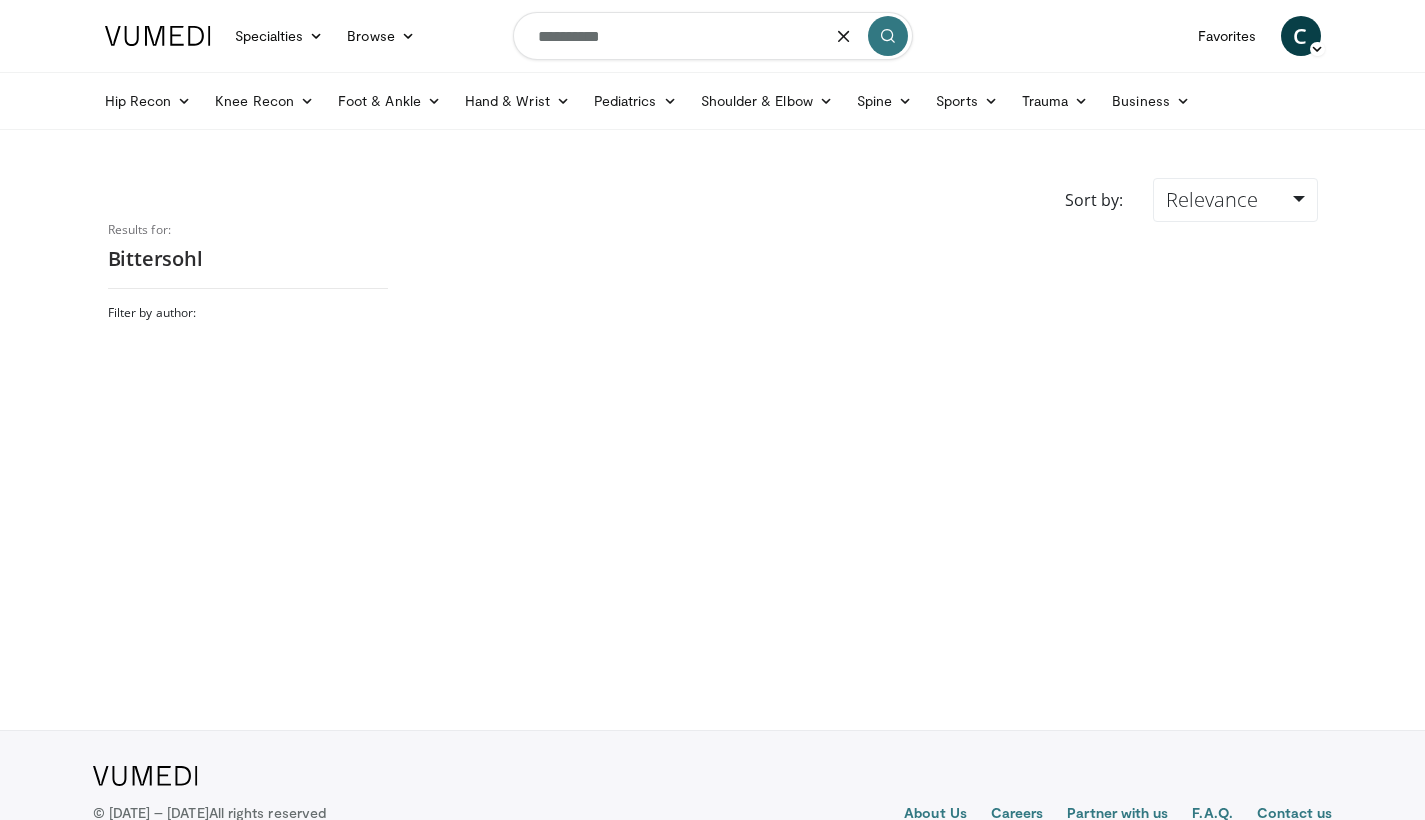 drag, startPoint x: 634, startPoint y: 35, endPoint x: 435, endPoint y: 32, distance: 199.02261 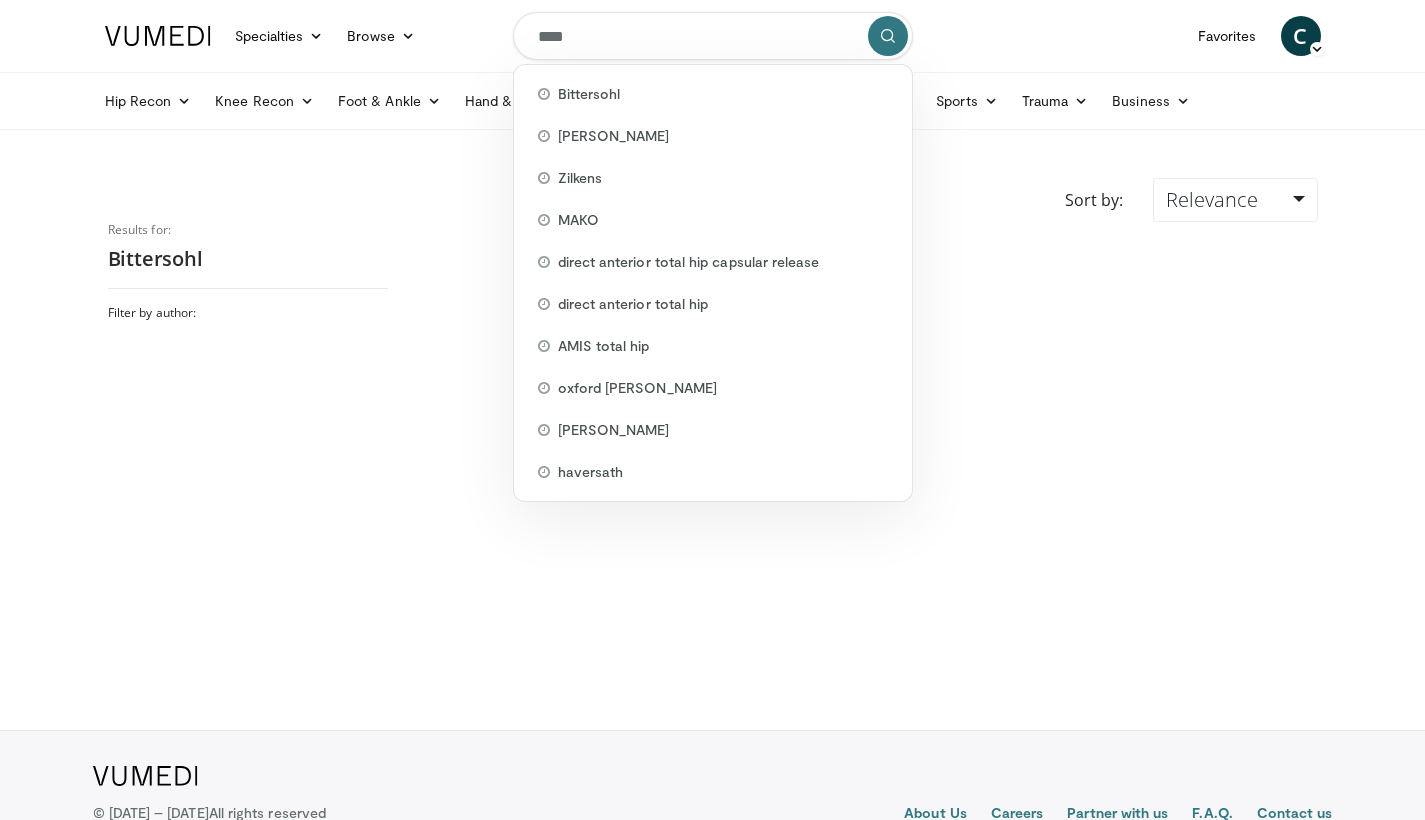 type on "*****" 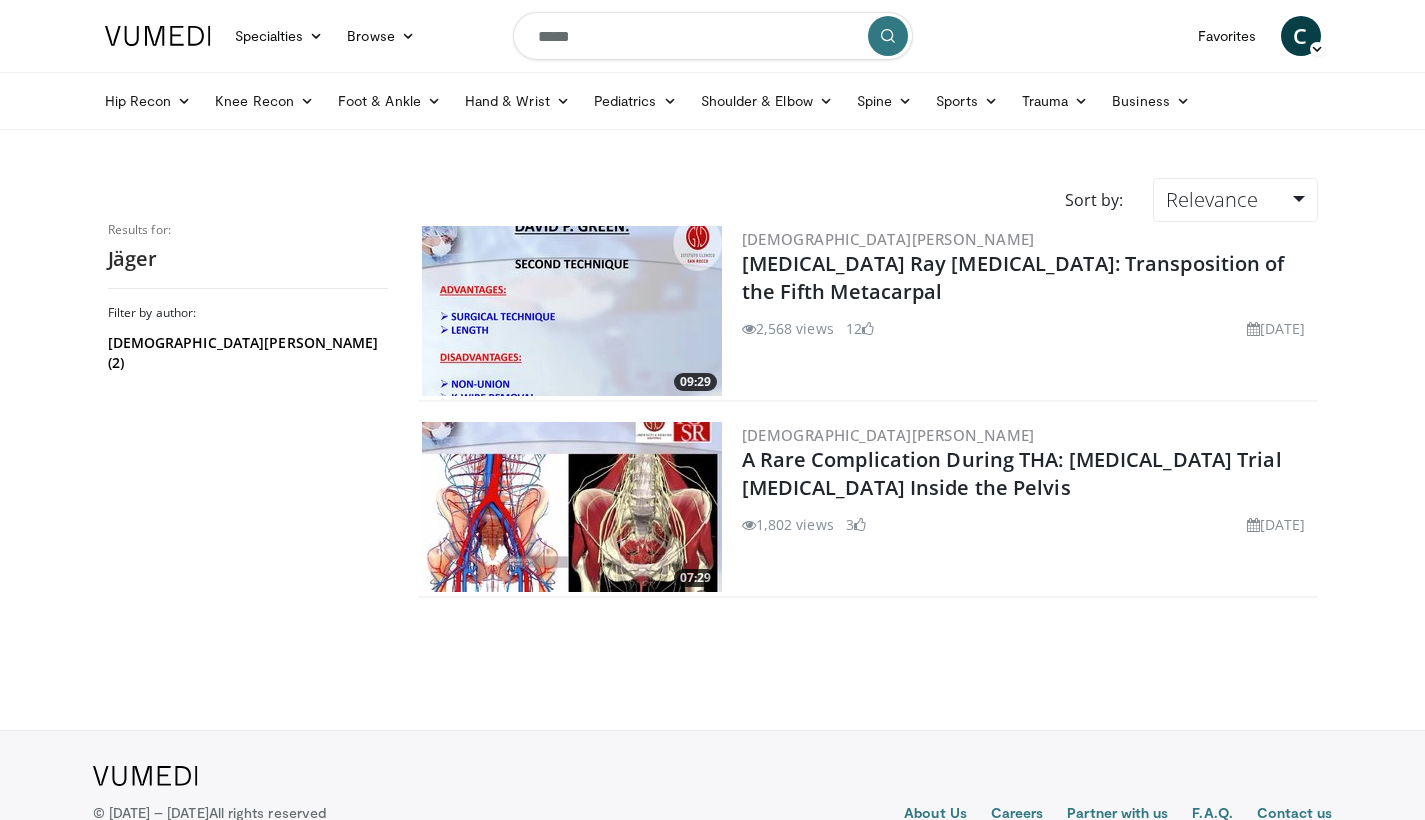 scroll, scrollTop: 0, scrollLeft: 0, axis: both 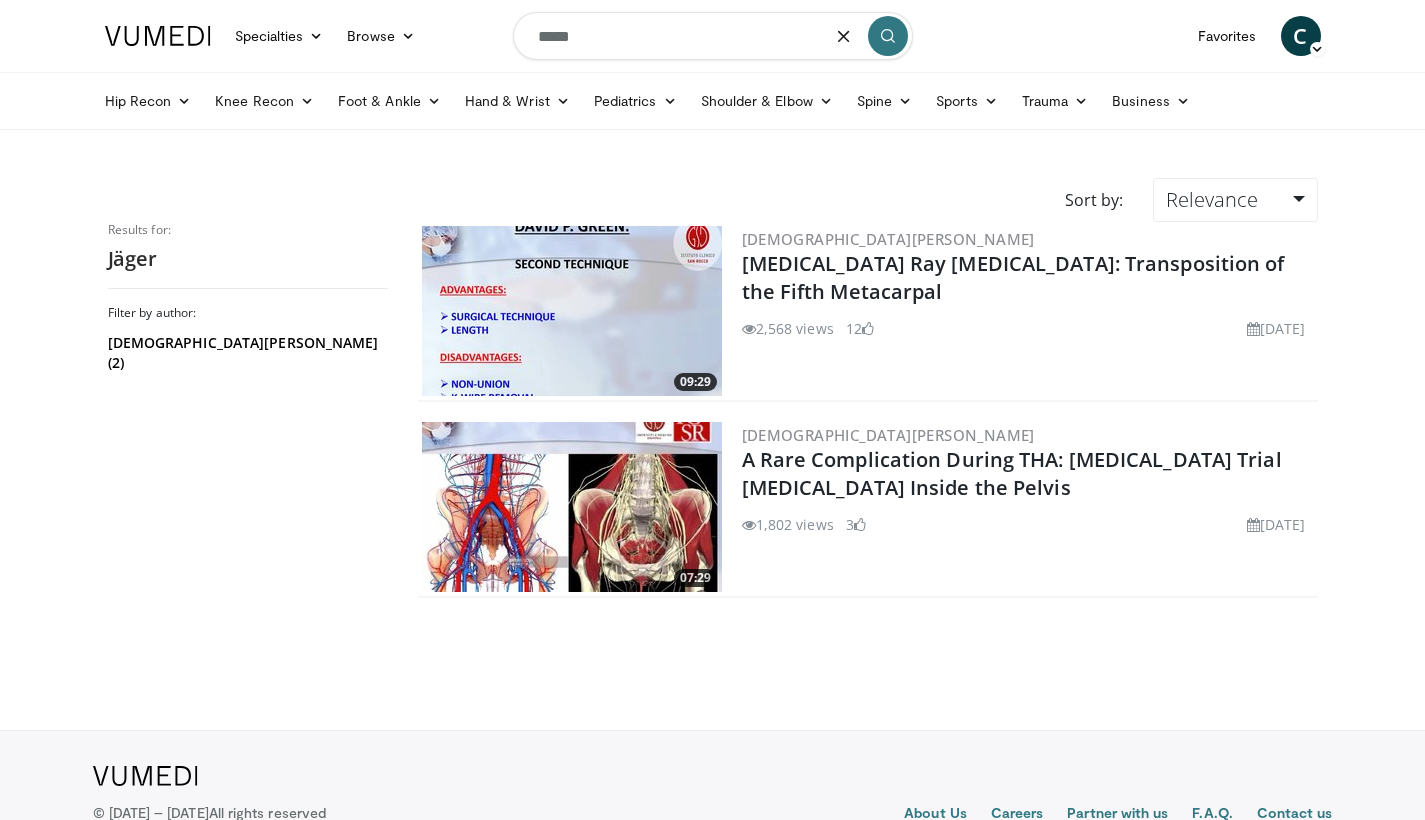 drag, startPoint x: 591, startPoint y: 38, endPoint x: 394, endPoint y: -1, distance: 200.8233 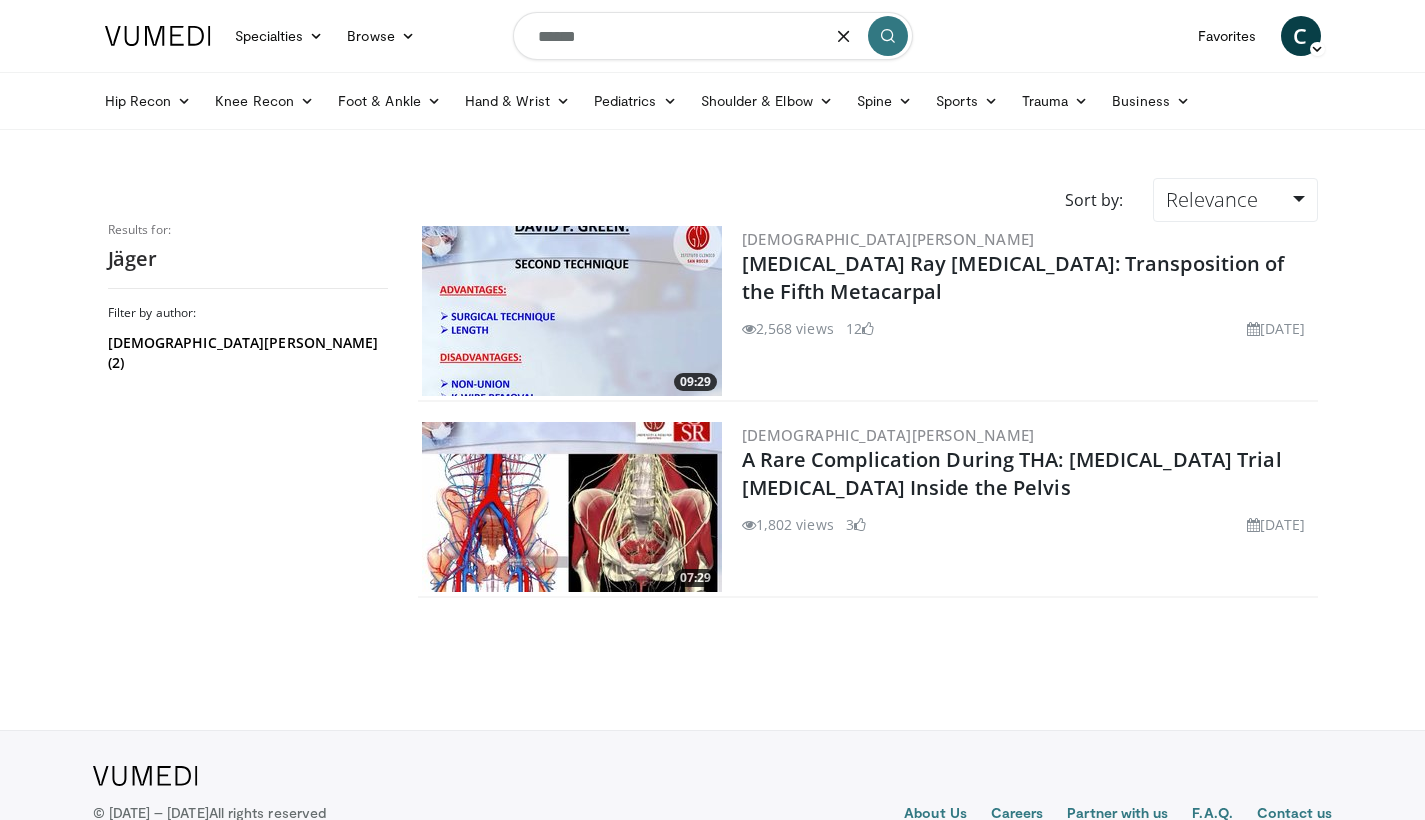 type on "*******" 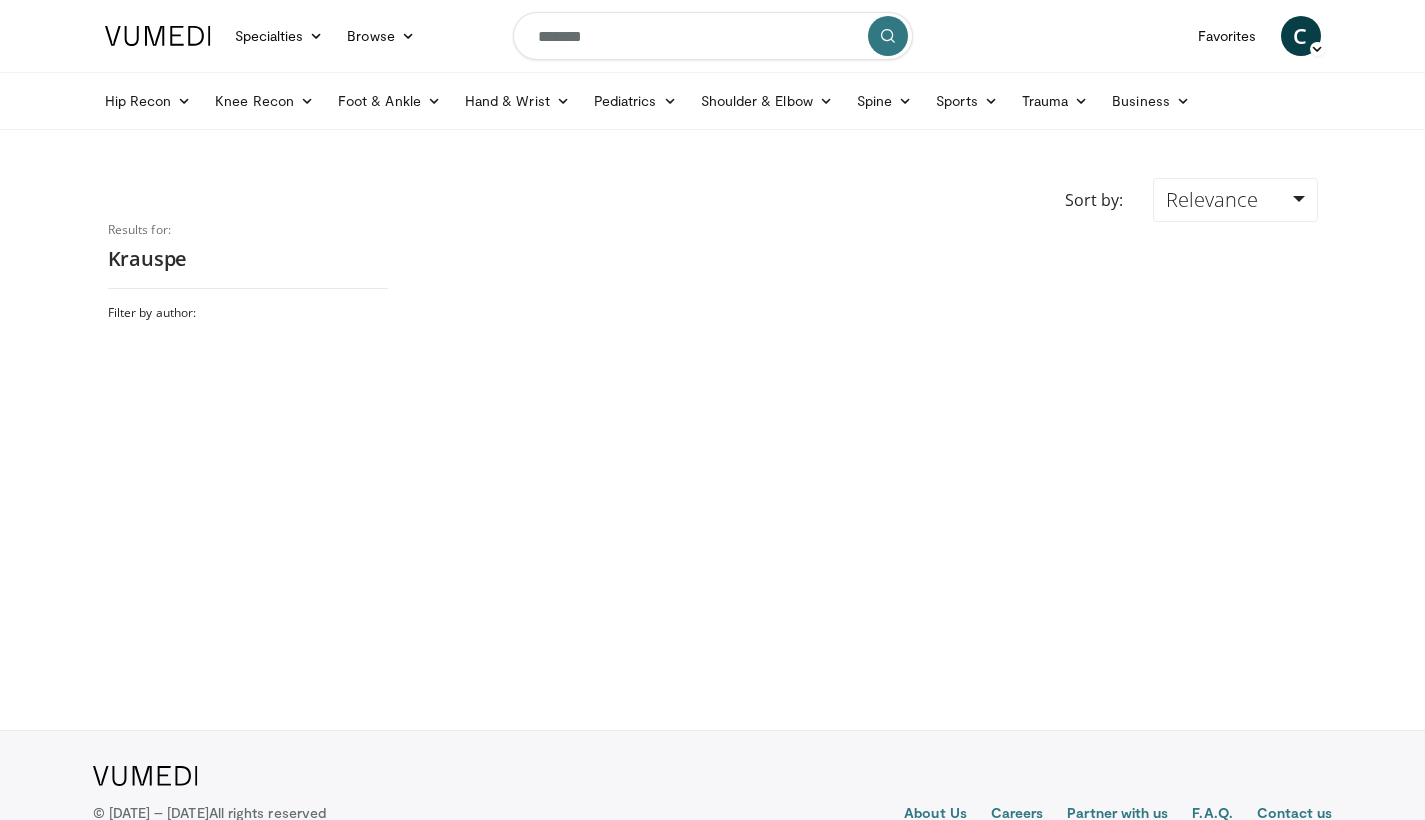 scroll, scrollTop: 0, scrollLeft: 0, axis: both 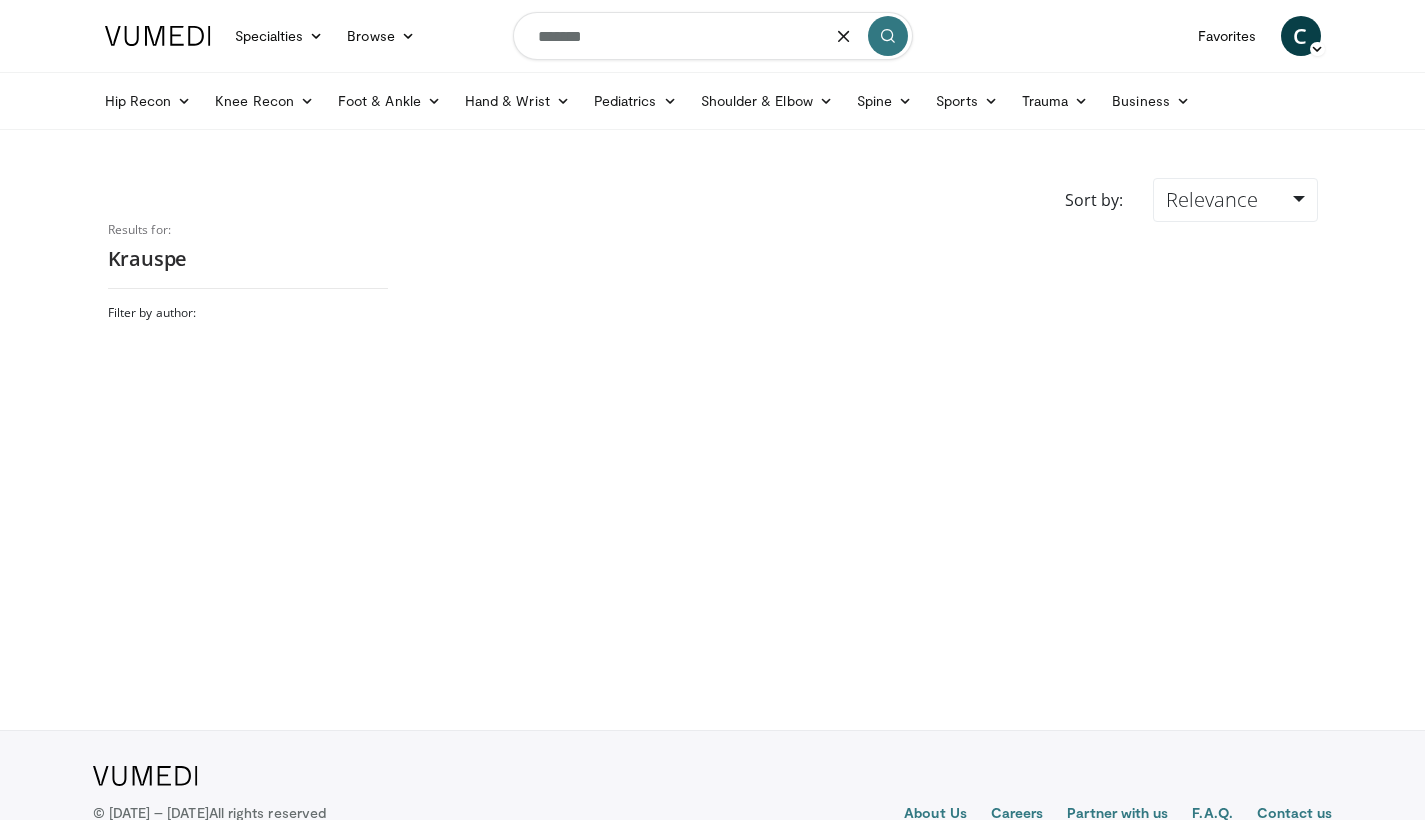 drag, startPoint x: 616, startPoint y: 38, endPoint x: 292, endPoint y: 8, distance: 325.38593 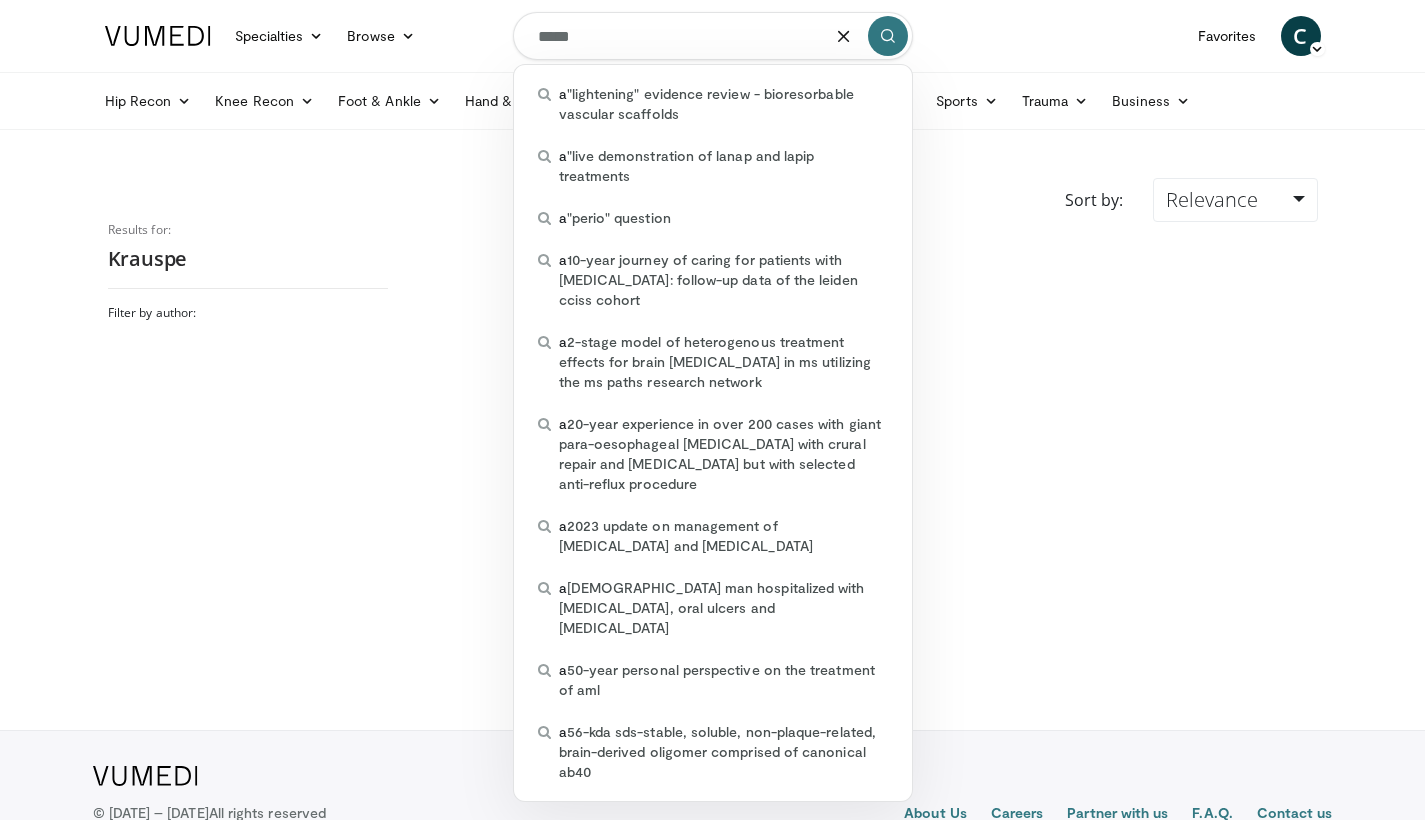 type on "******" 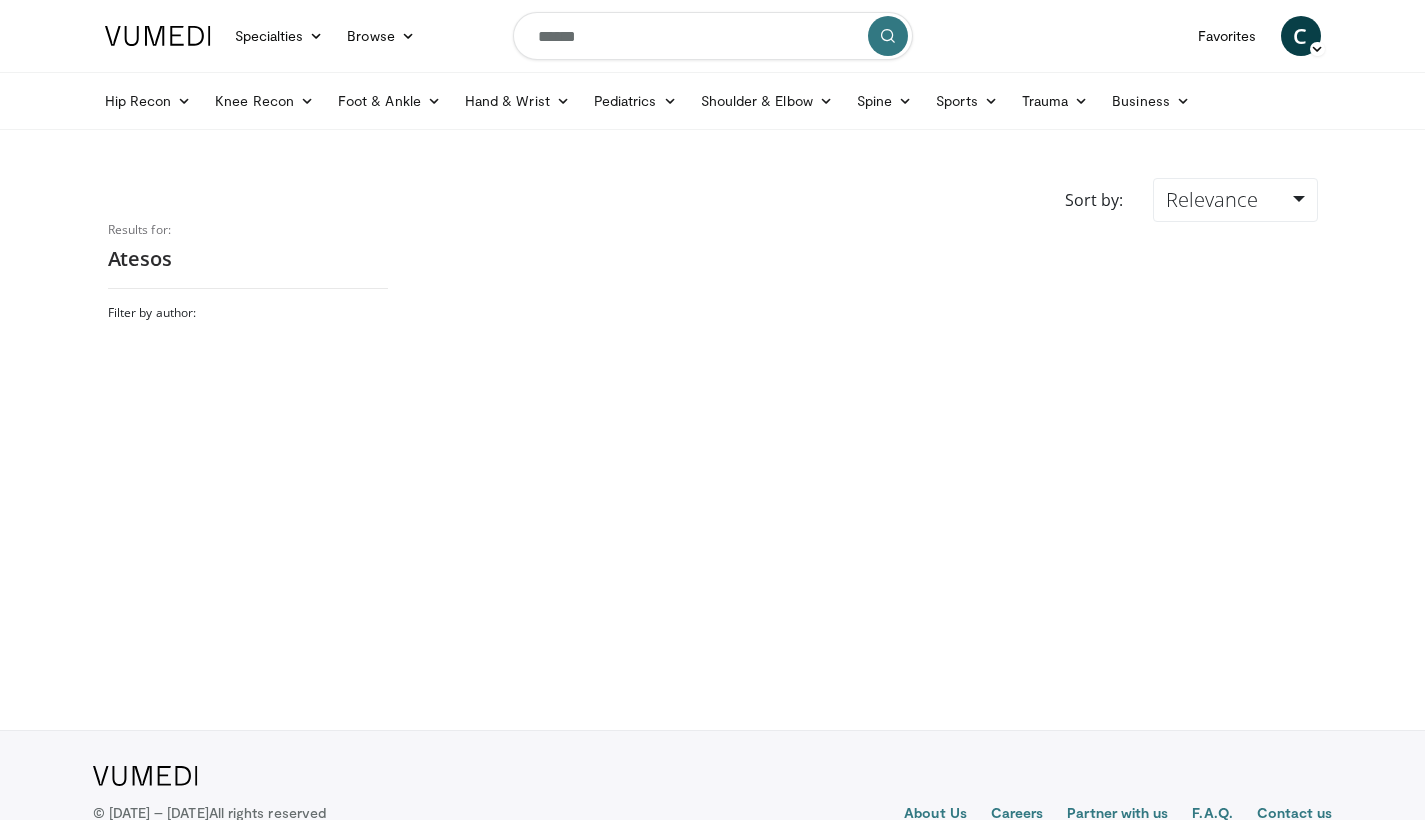 scroll, scrollTop: 0, scrollLeft: 0, axis: both 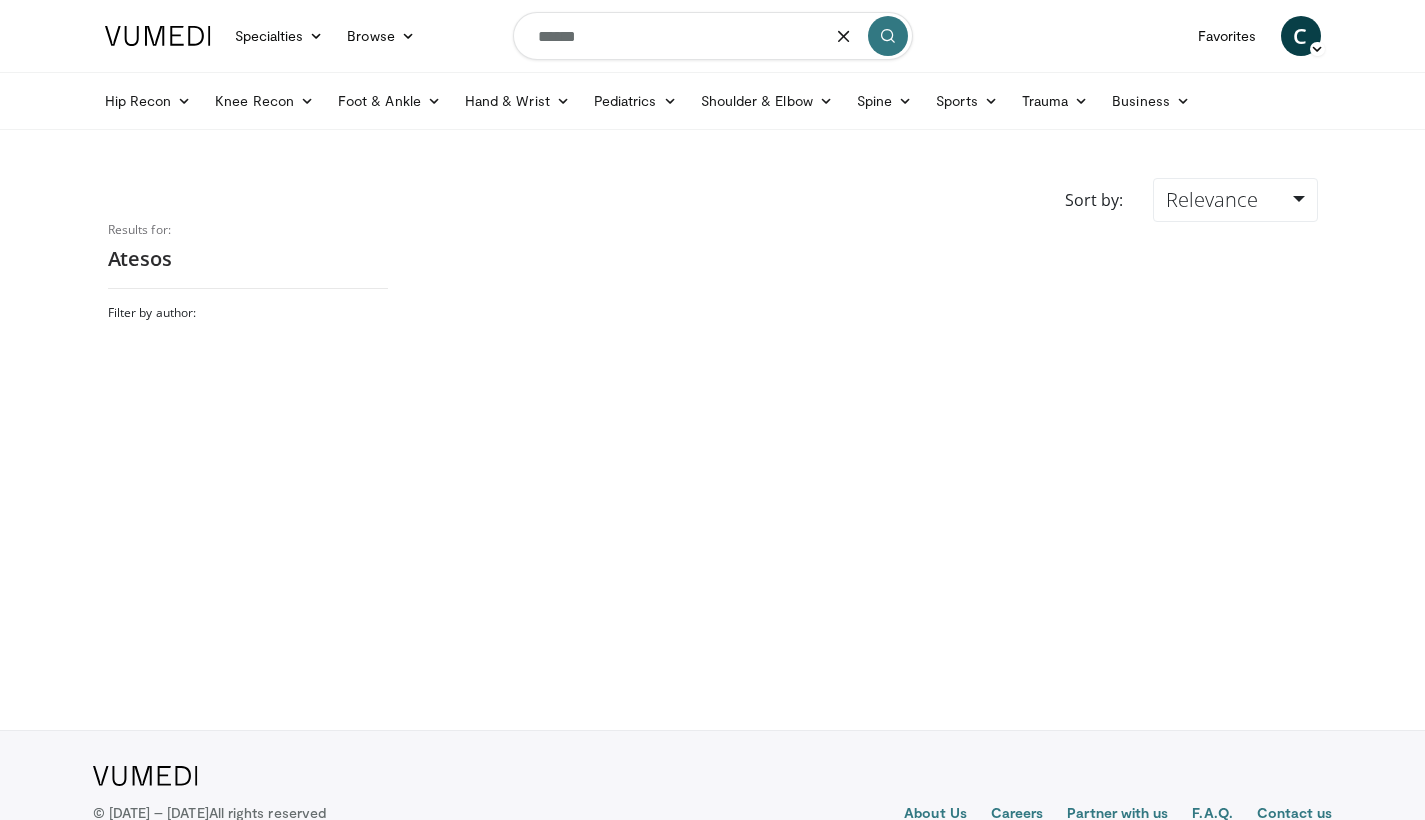 drag, startPoint x: 594, startPoint y: 26, endPoint x: 378, endPoint y: 11, distance: 216.5202 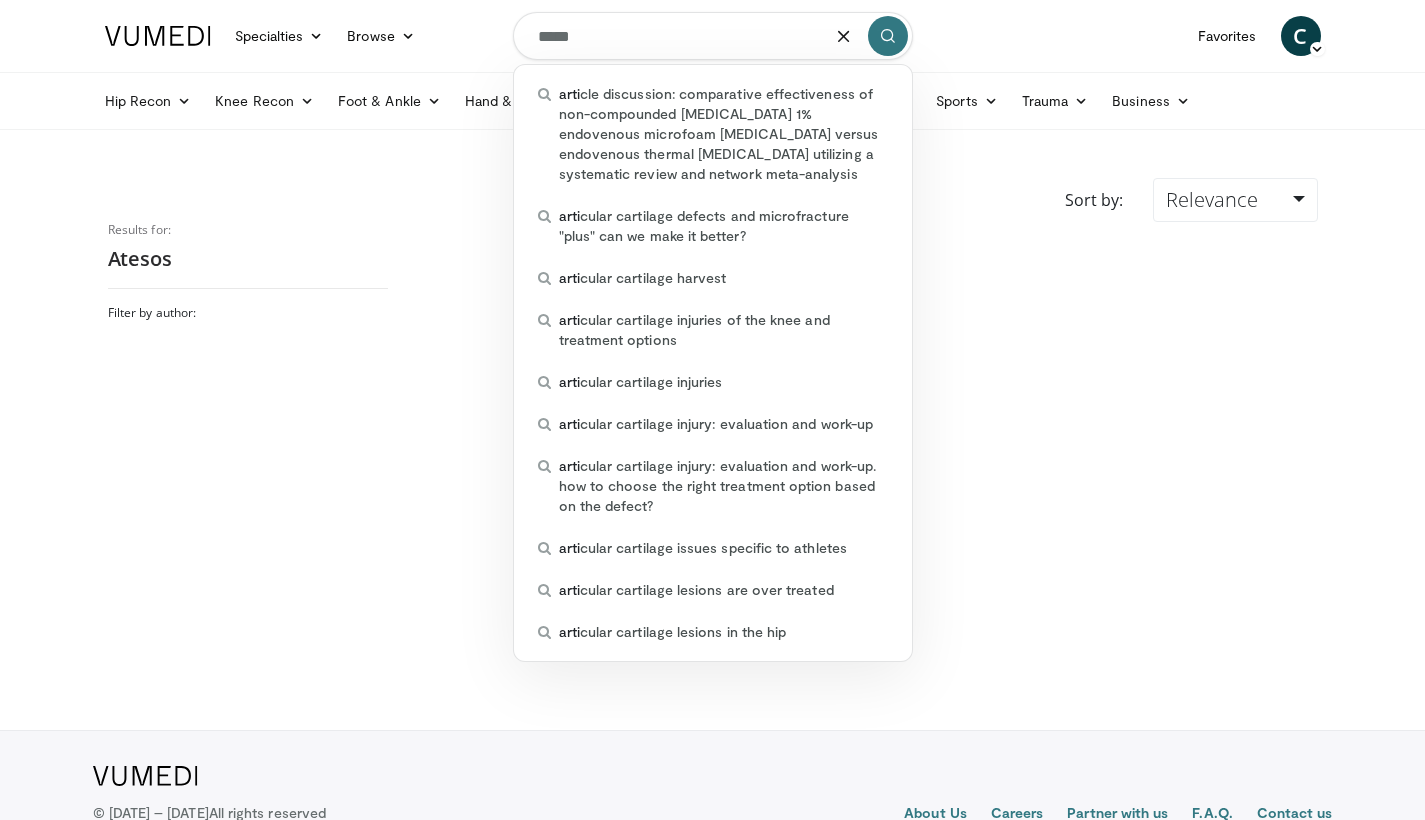 type on "******" 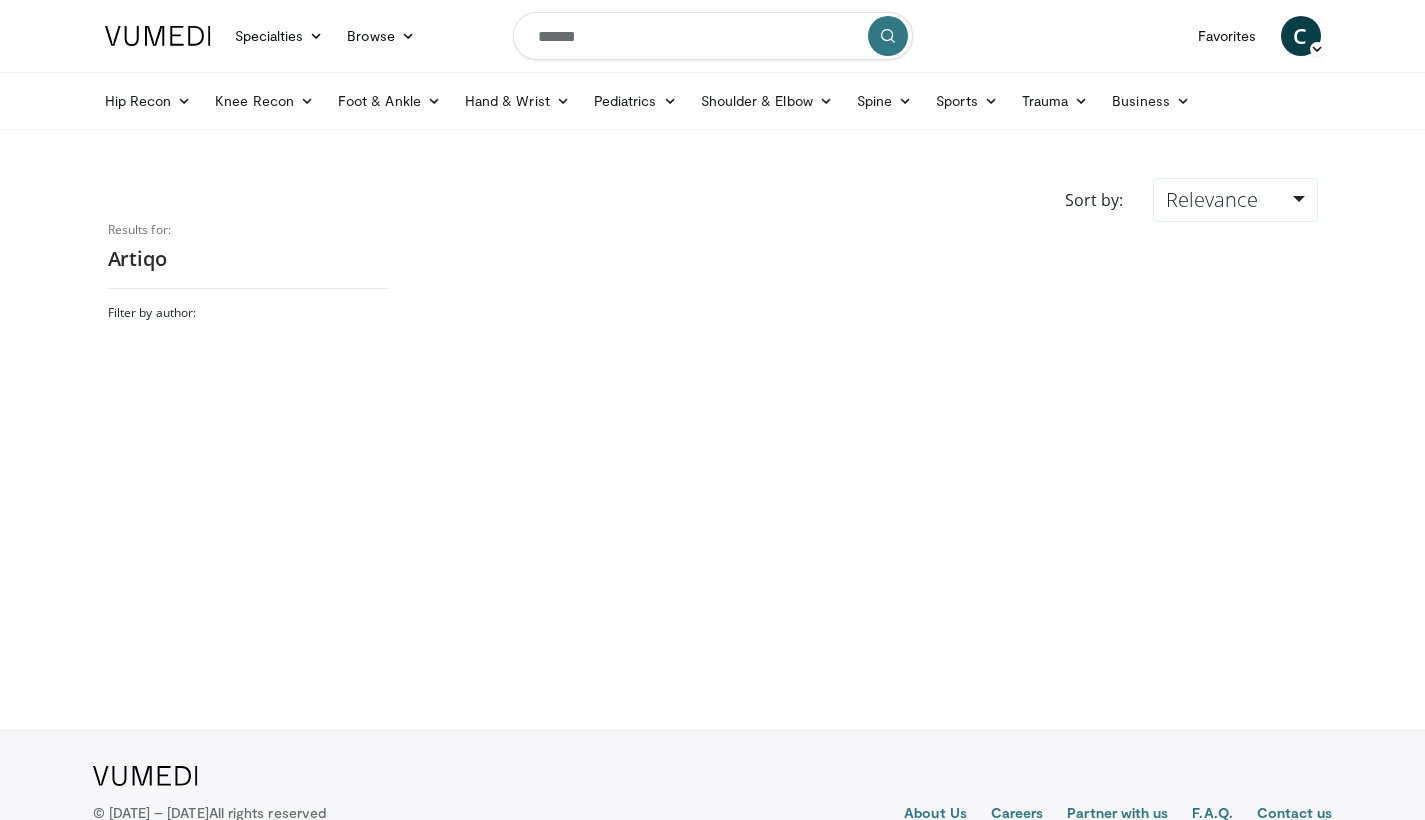 scroll, scrollTop: 0, scrollLeft: 0, axis: both 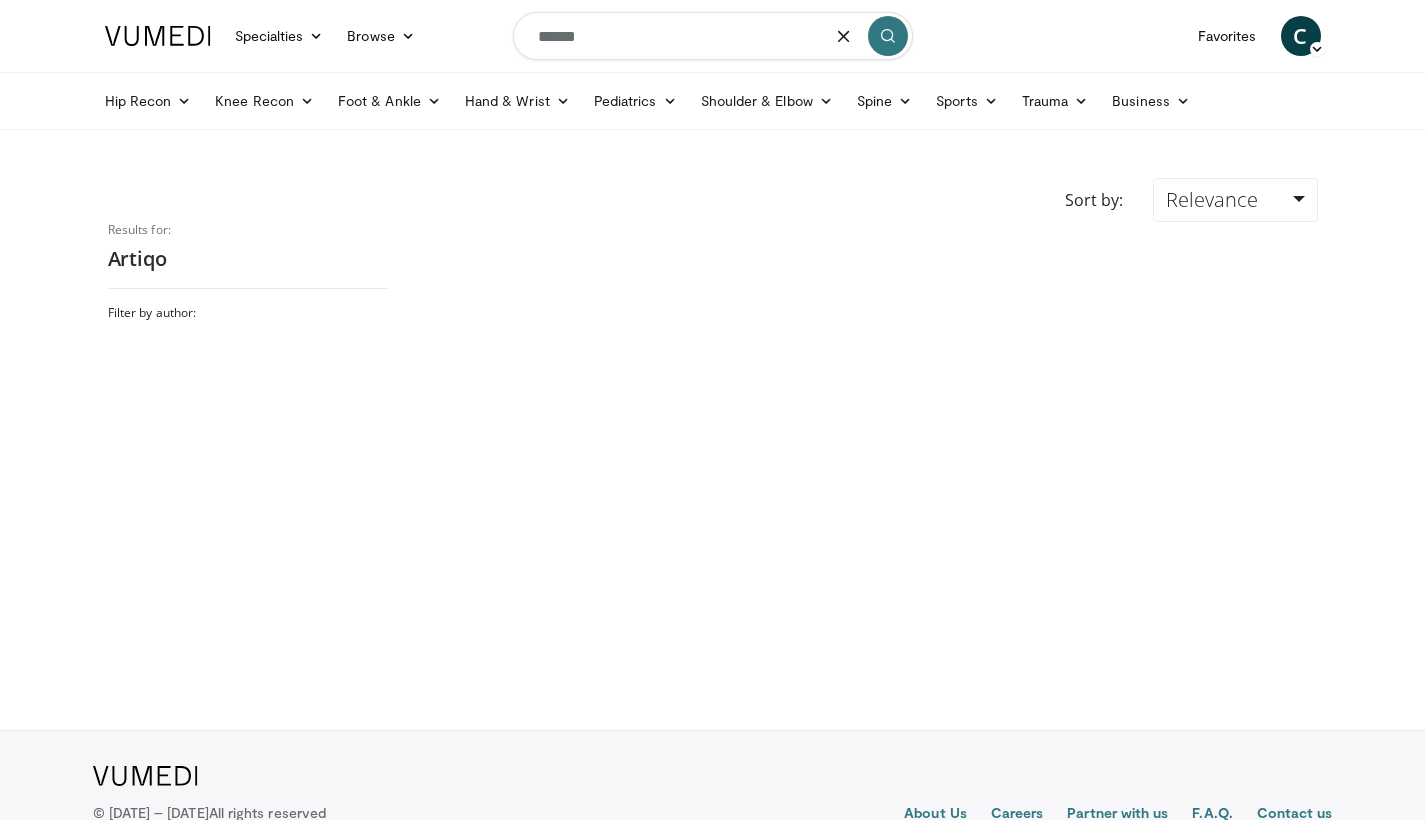 drag, startPoint x: 602, startPoint y: 36, endPoint x: 438, endPoint y: 4, distance: 167.09279 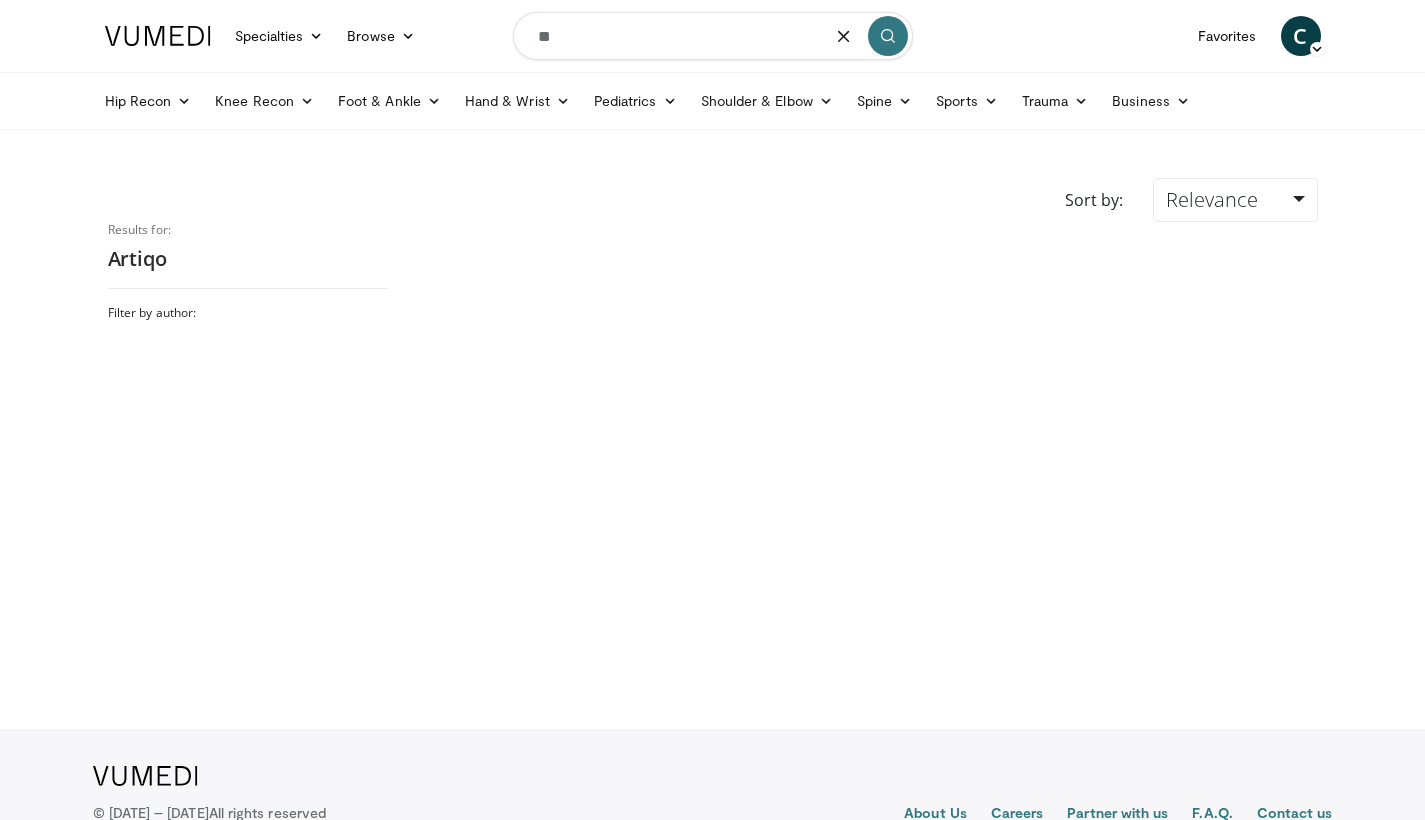 type on "*" 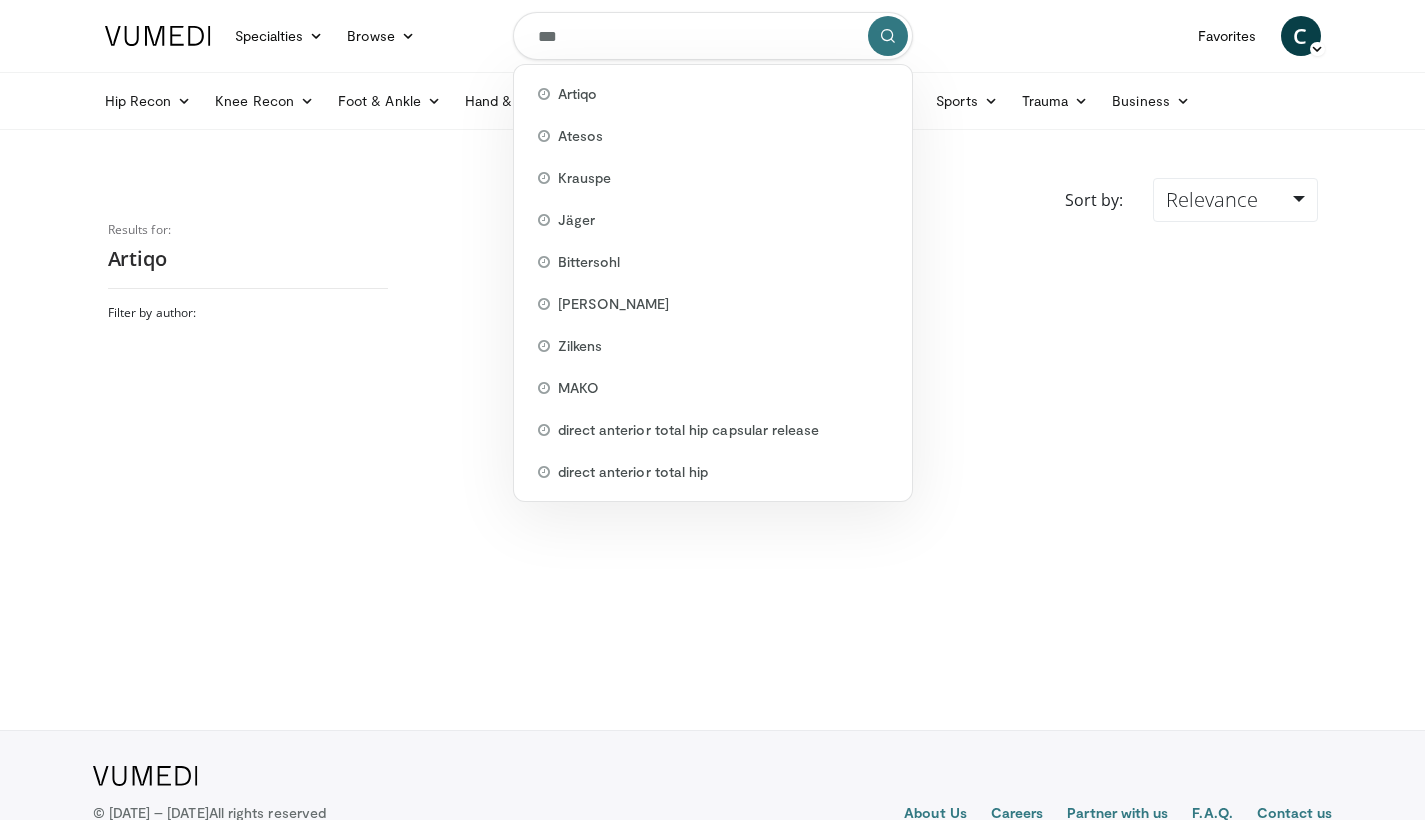 type on "****" 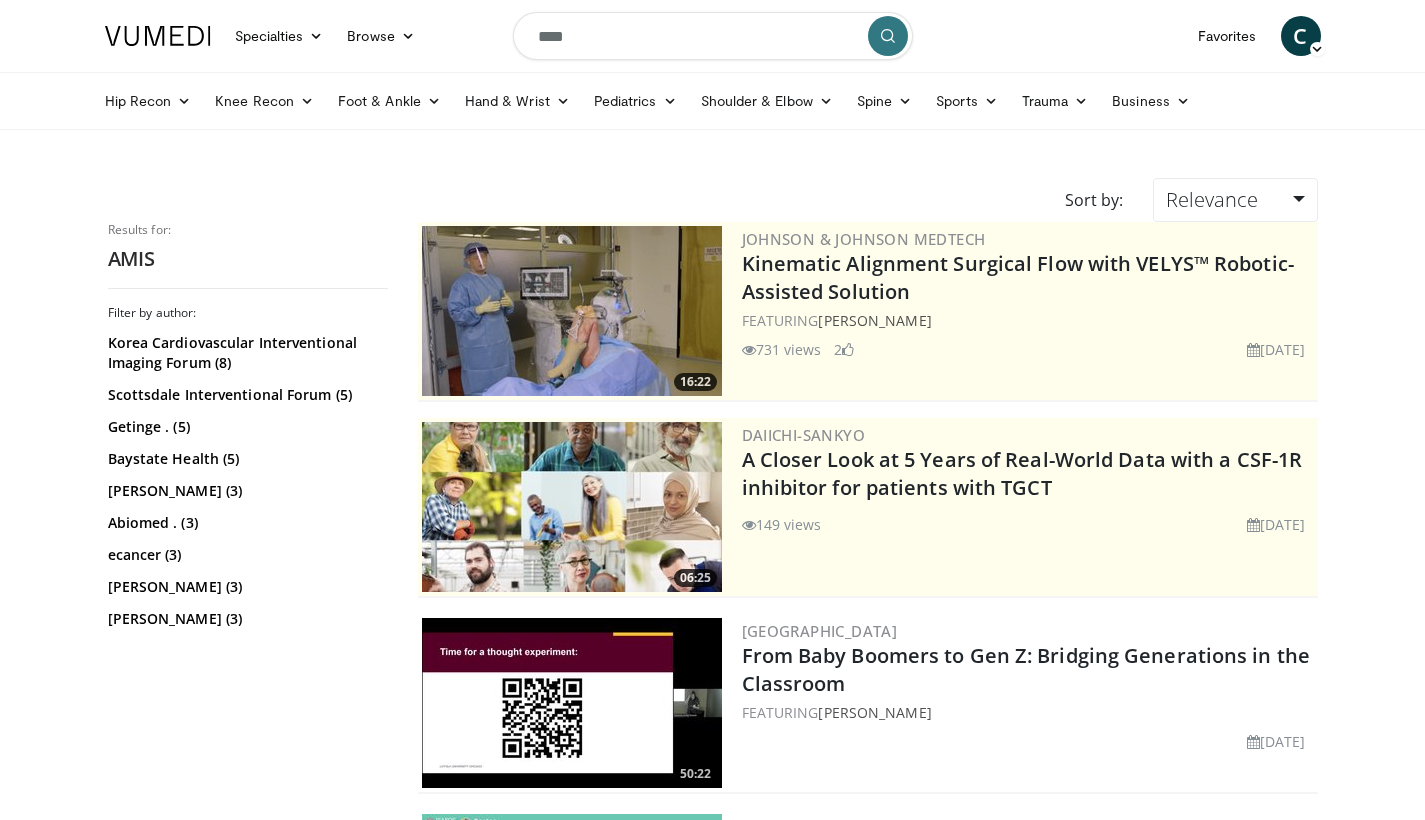 scroll, scrollTop: 0, scrollLeft: 0, axis: both 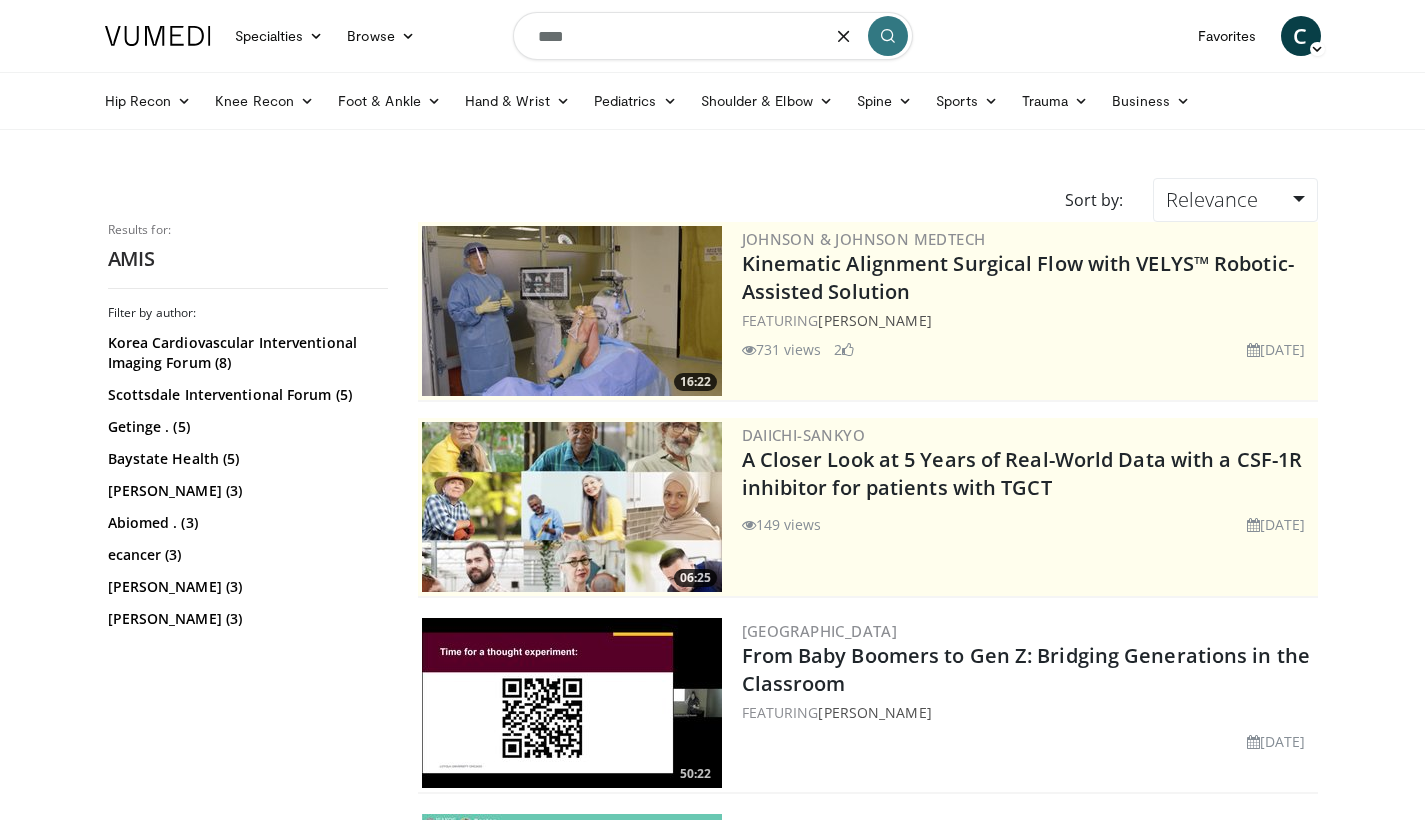 click on "****" at bounding box center [713, 36] 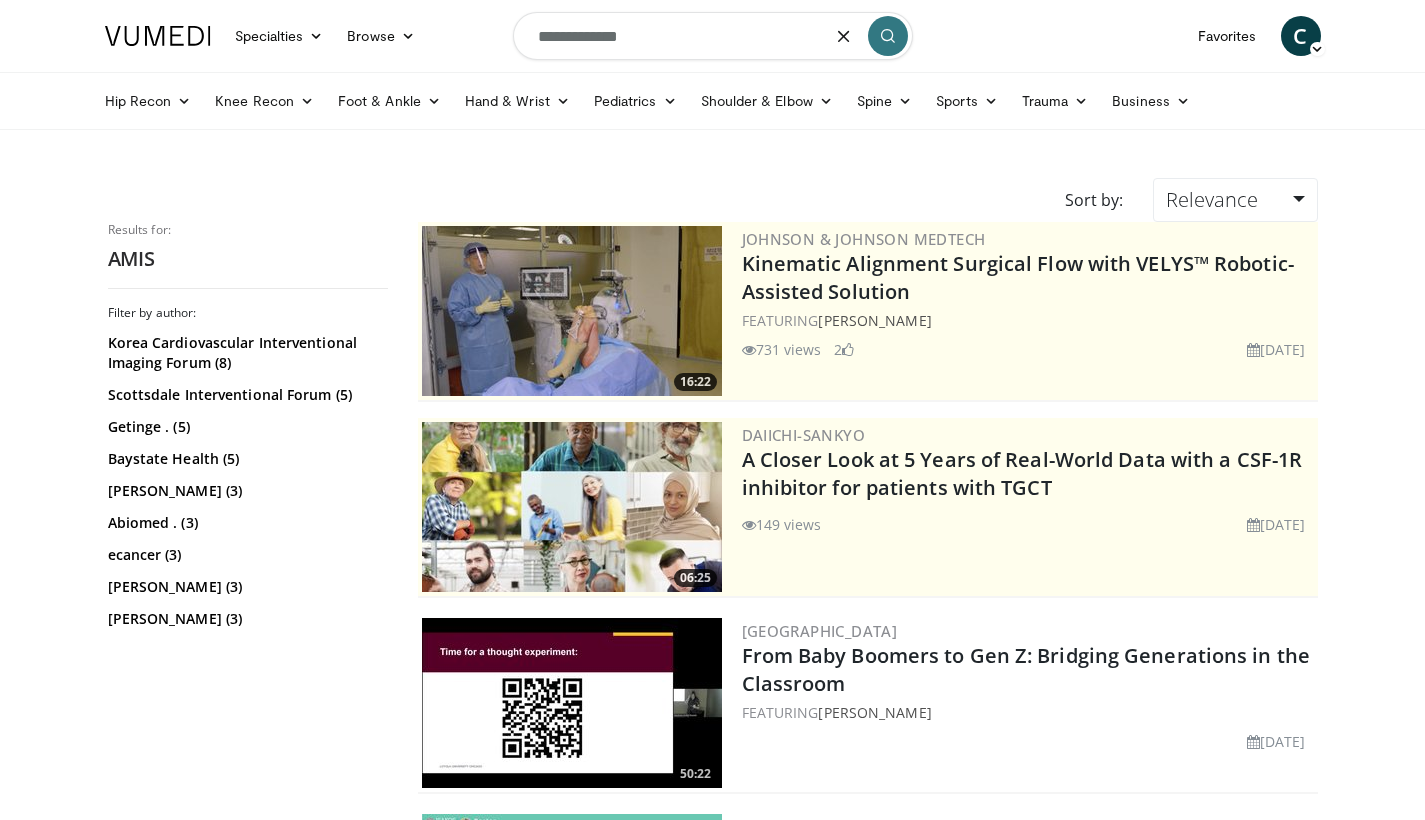 type on "**********" 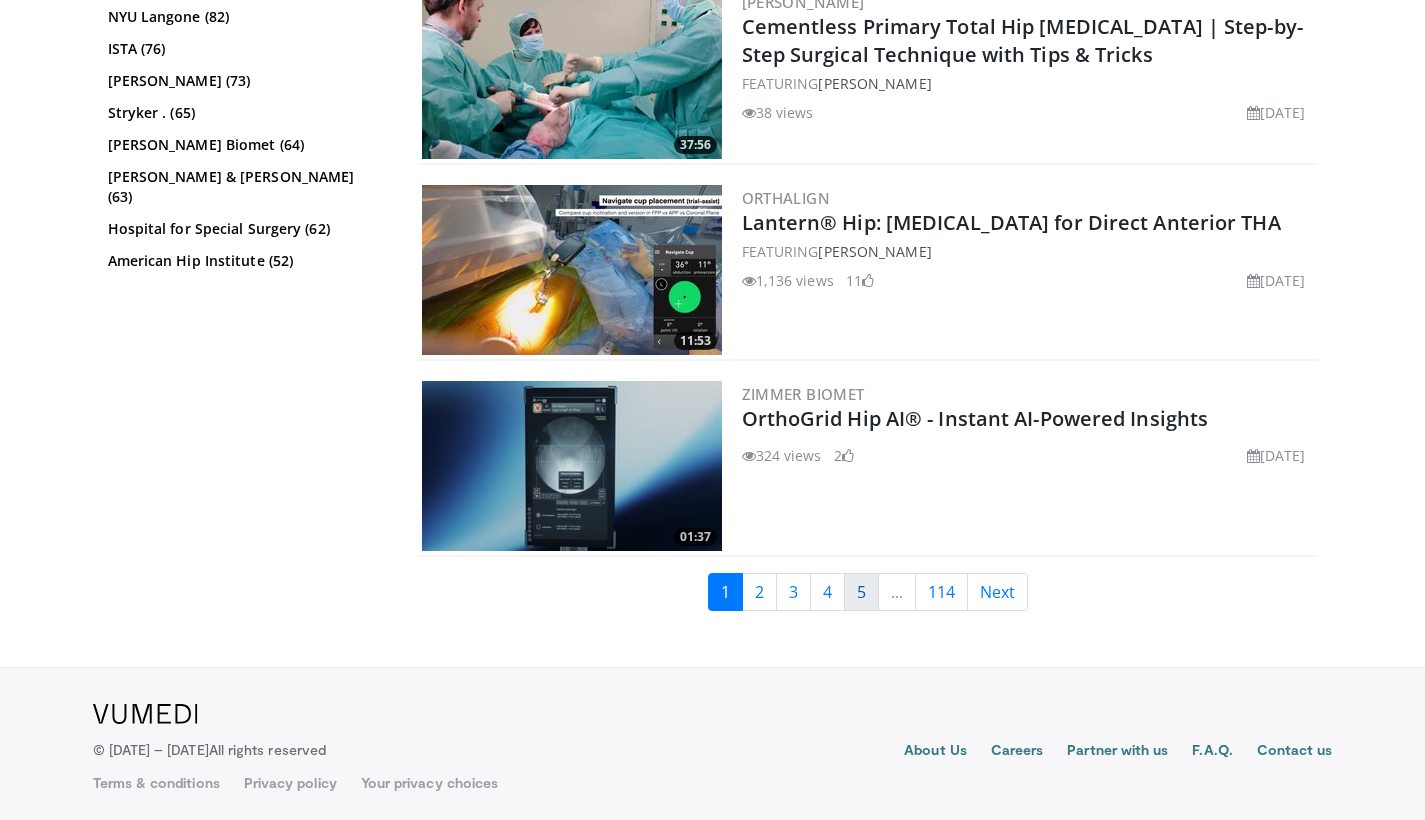 scroll, scrollTop: 4358, scrollLeft: 0, axis: vertical 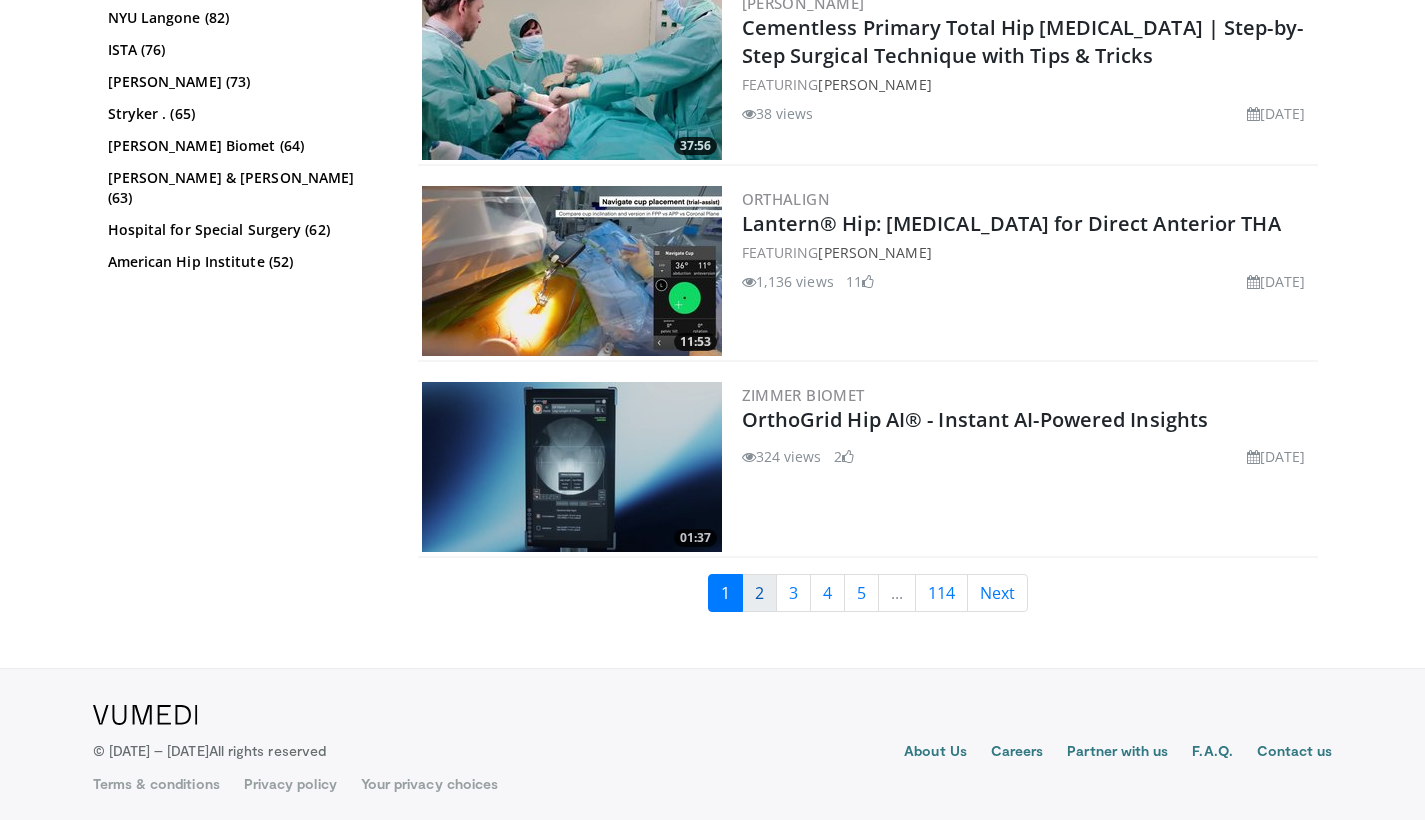 click on "2" at bounding box center (759, 593) 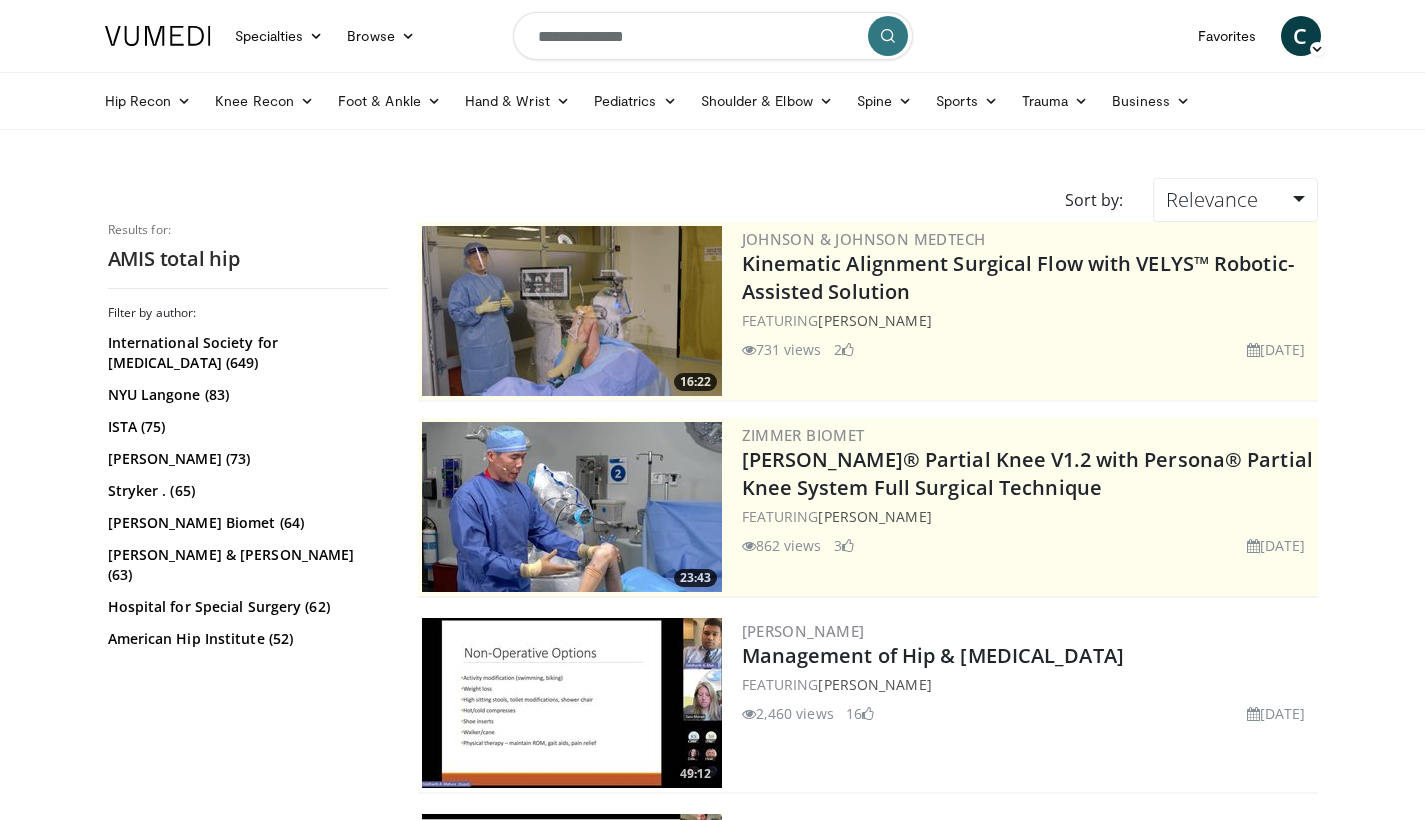 scroll, scrollTop: 0, scrollLeft: 0, axis: both 